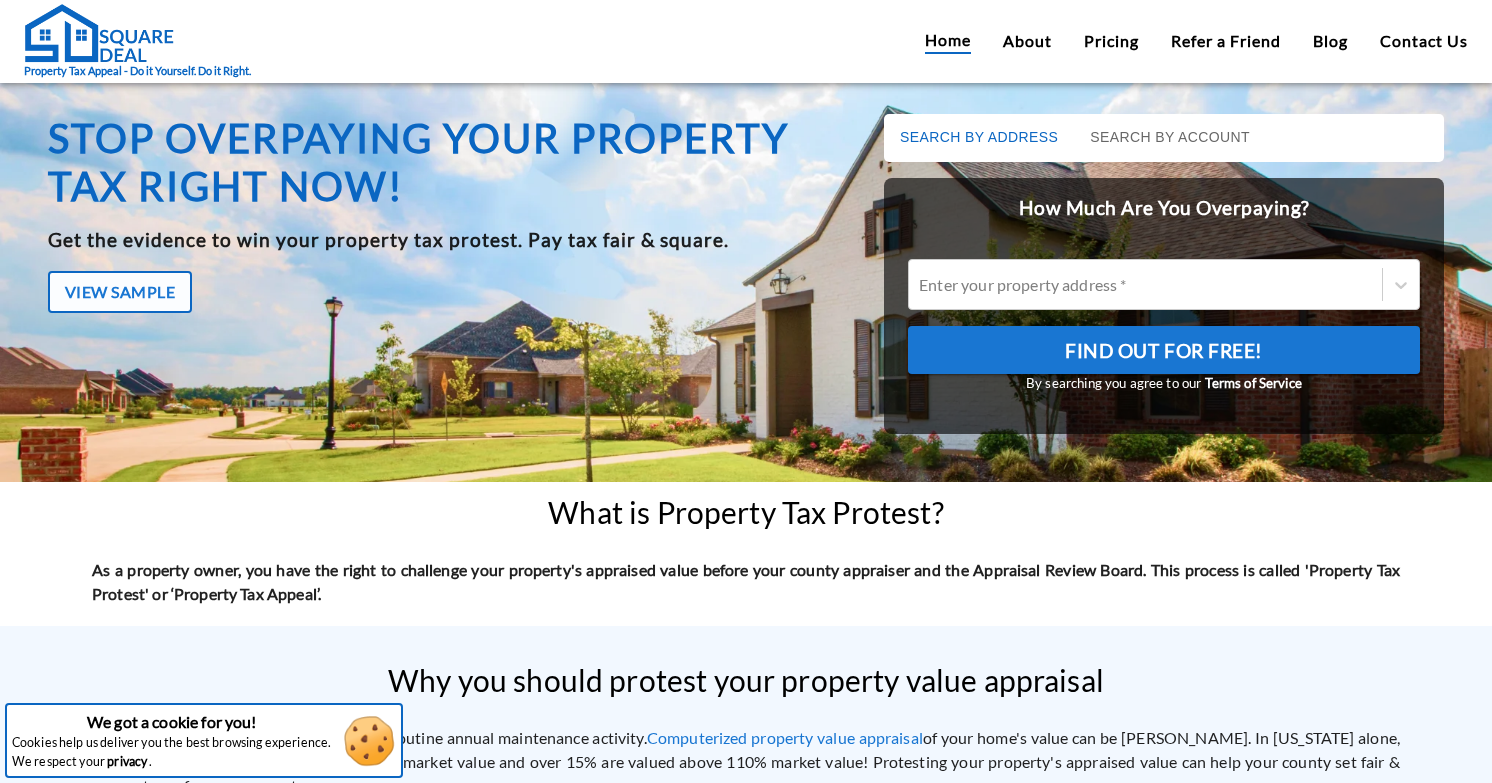 scroll, scrollTop: 0, scrollLeft: 0, axis: both 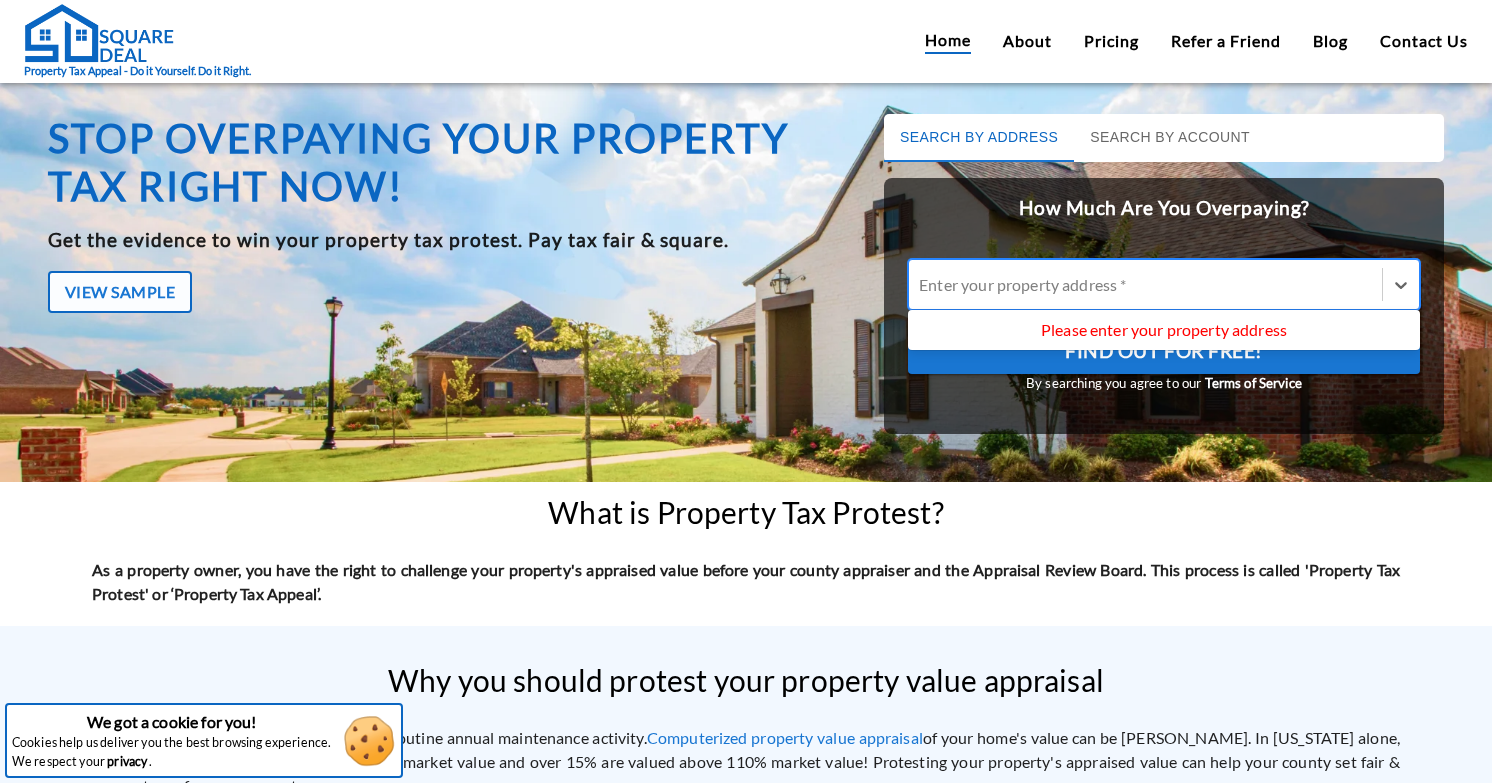 click at bounding box center [1145, 284] 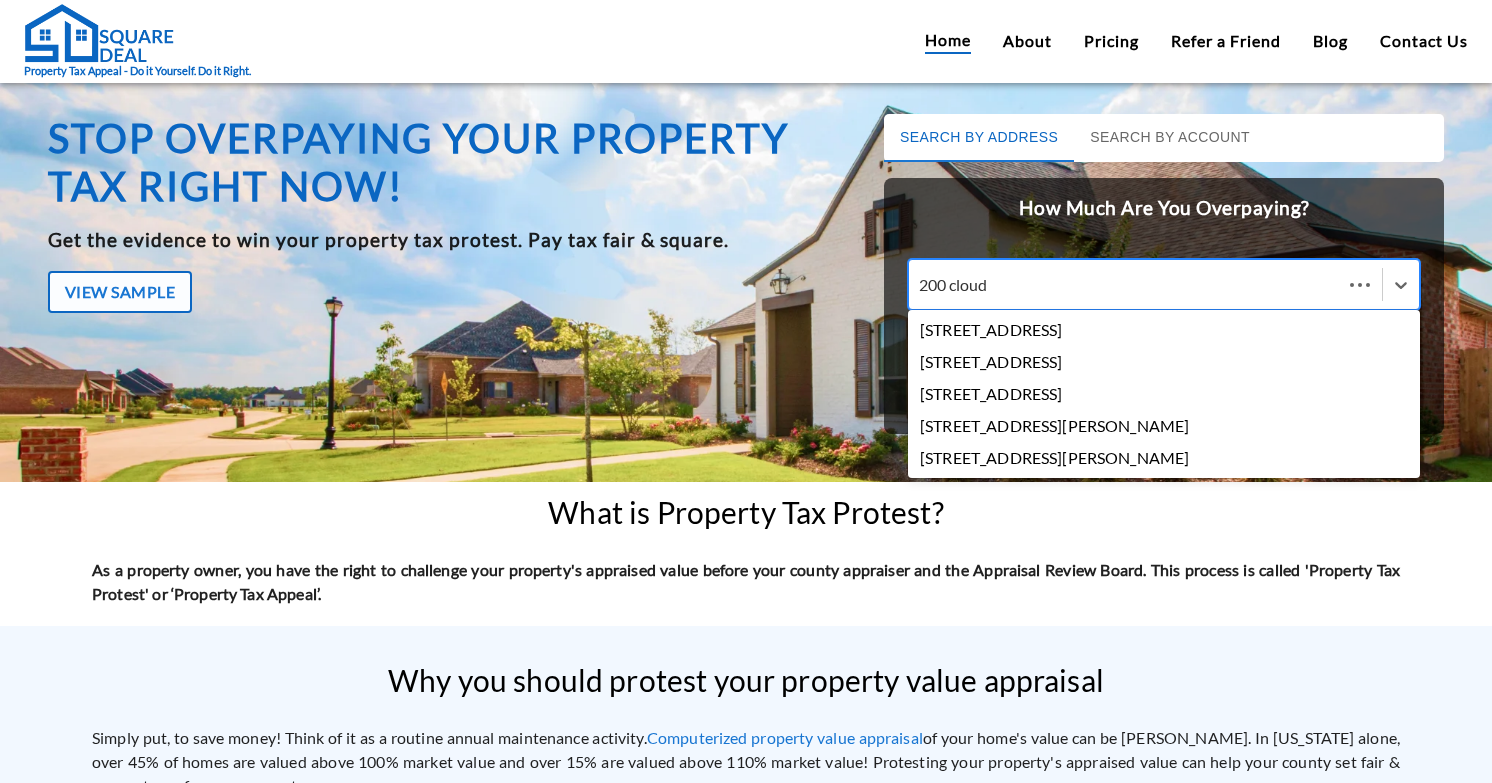 type on "200 cloud" 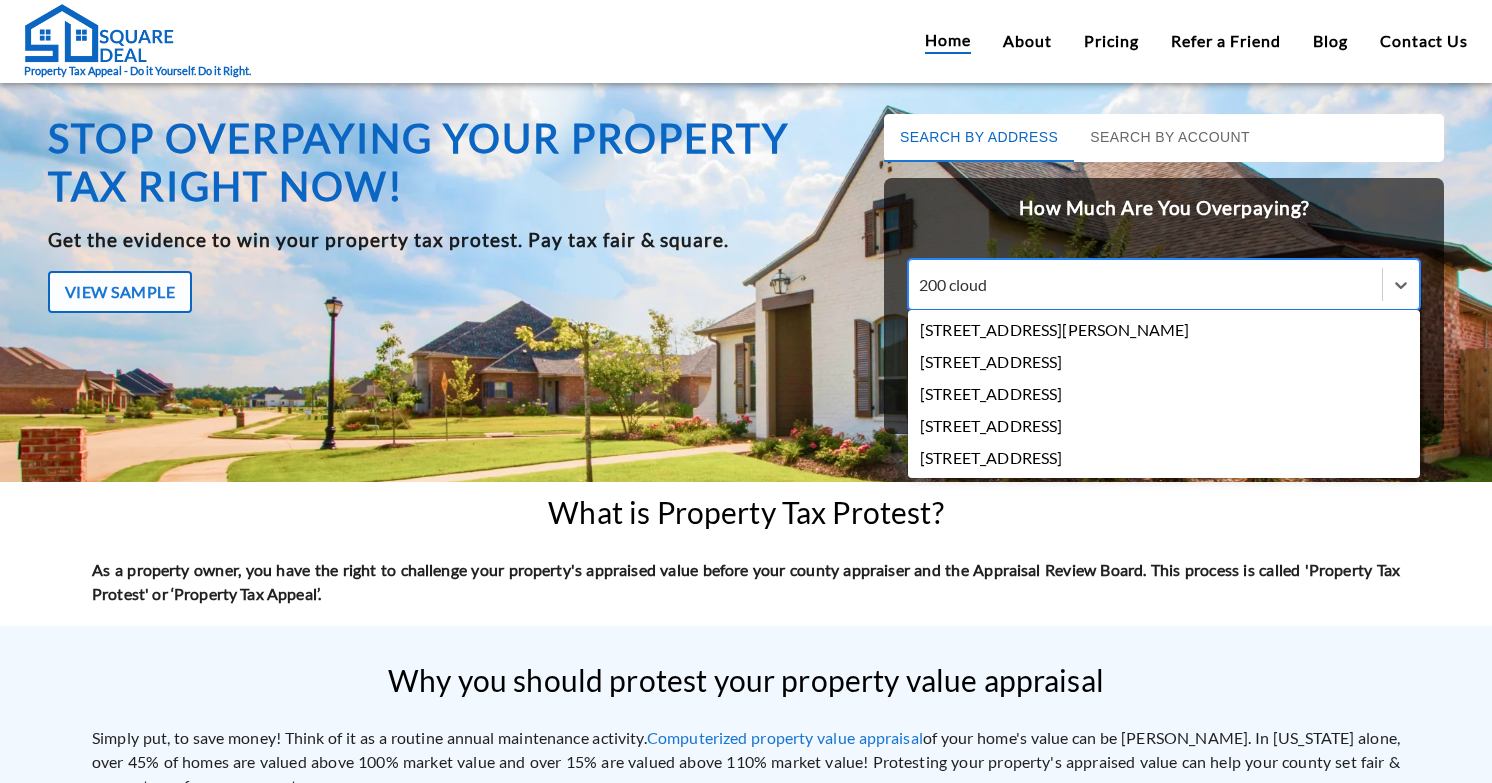 click on "[STREET_ADDRESS]" at bounding box center [1164, 362] 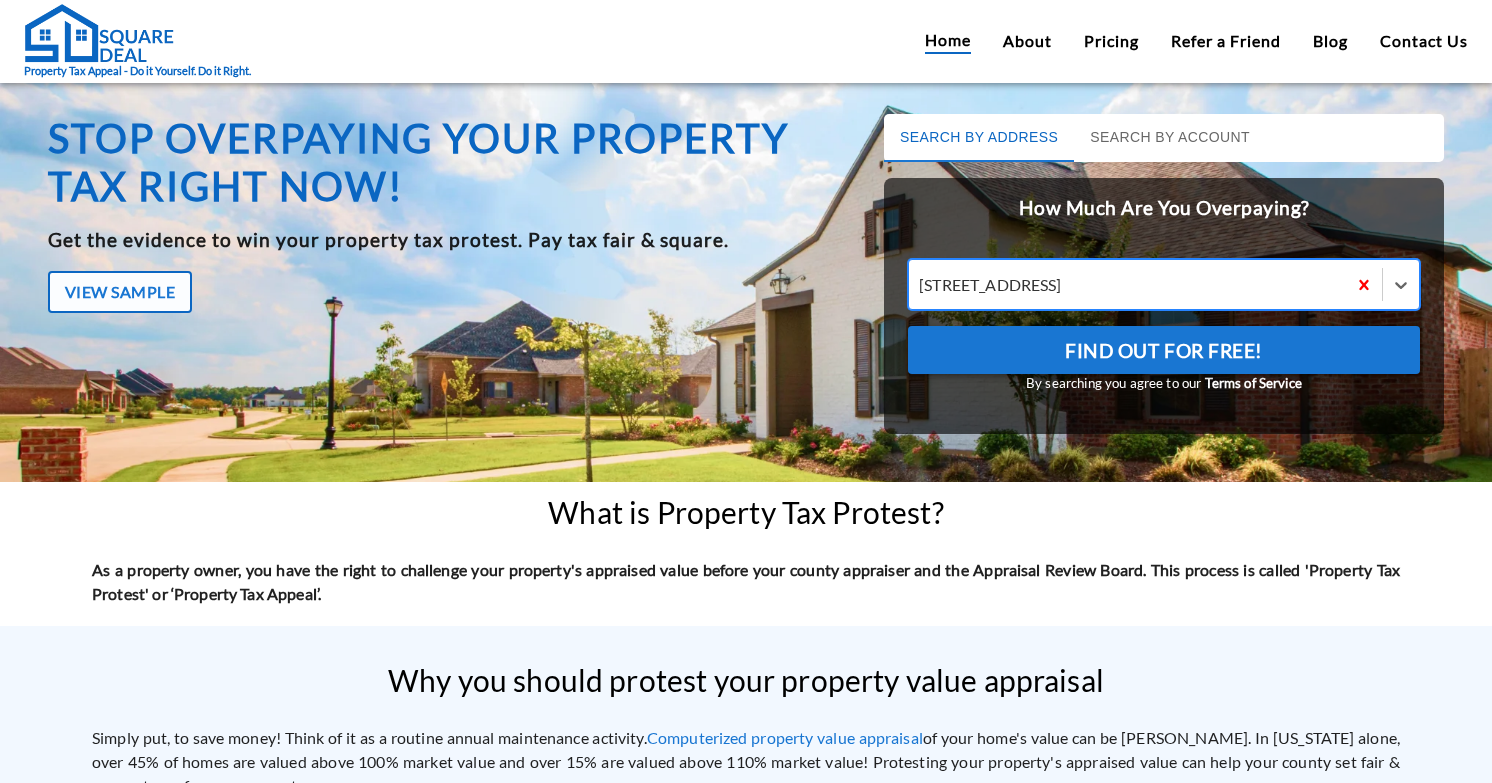 click on "Find Out For Free!" at bounding box center [1164, 351] 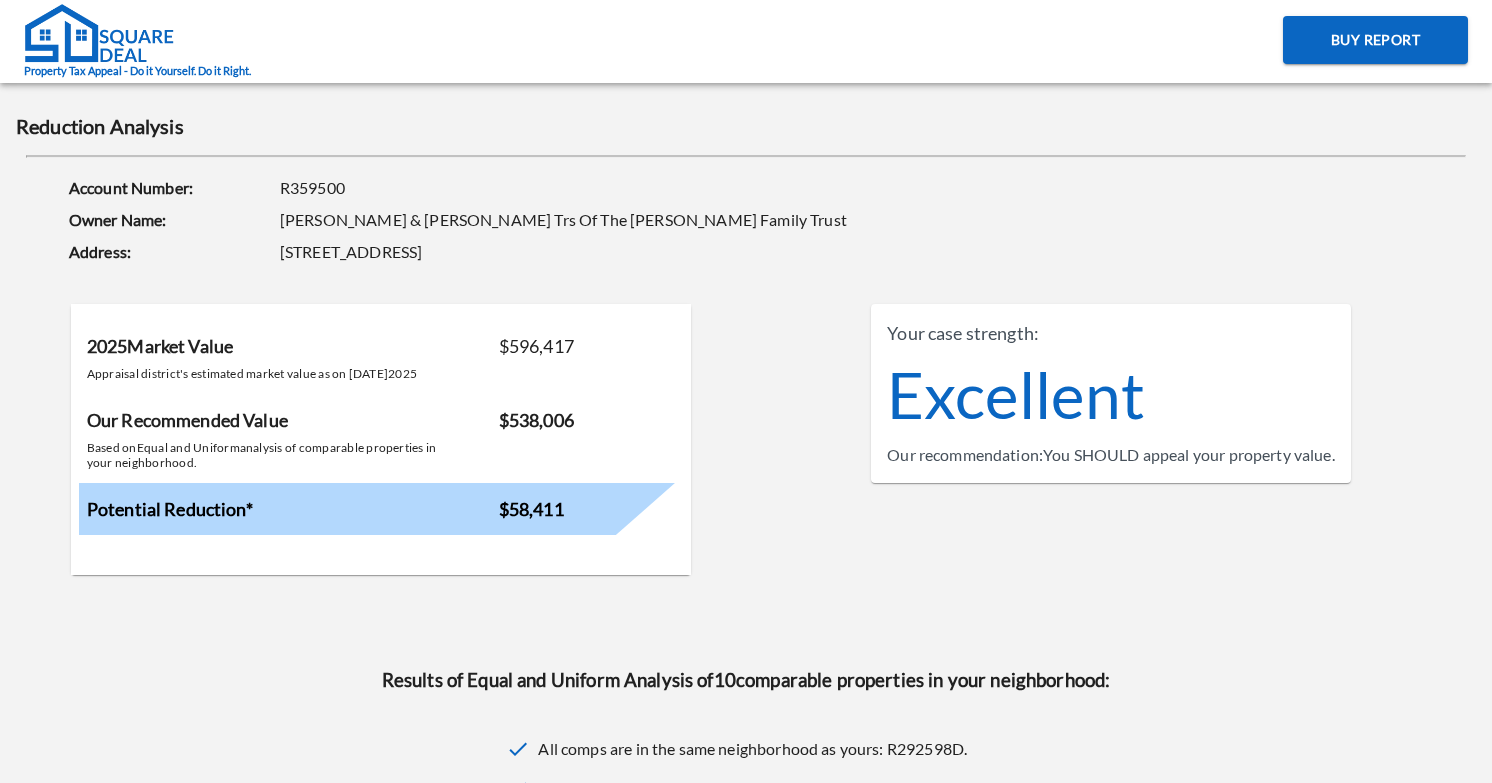 click on "$538,006" at bounding box center (536, 420) 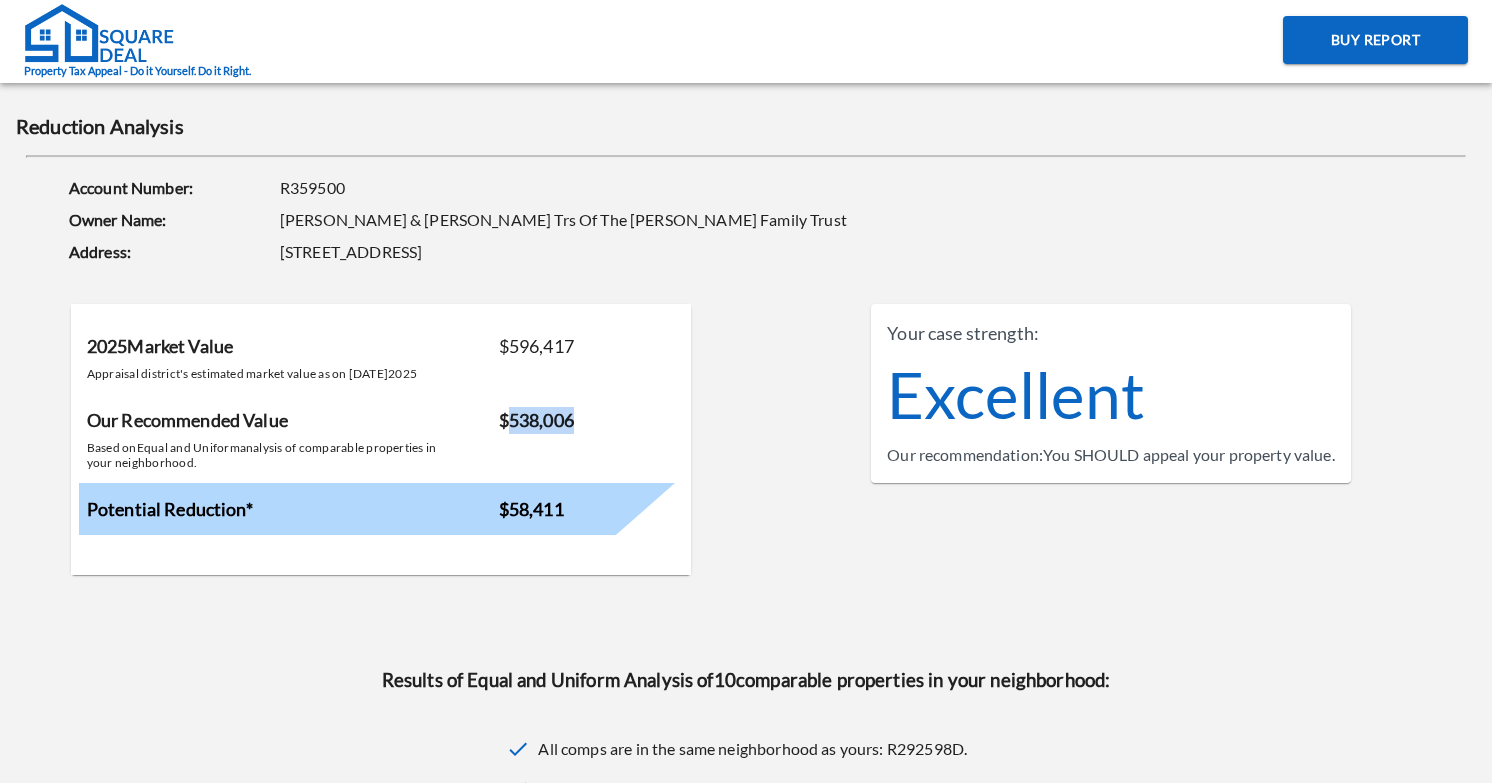 click on "$538,006" at bounding box center [536, 420] 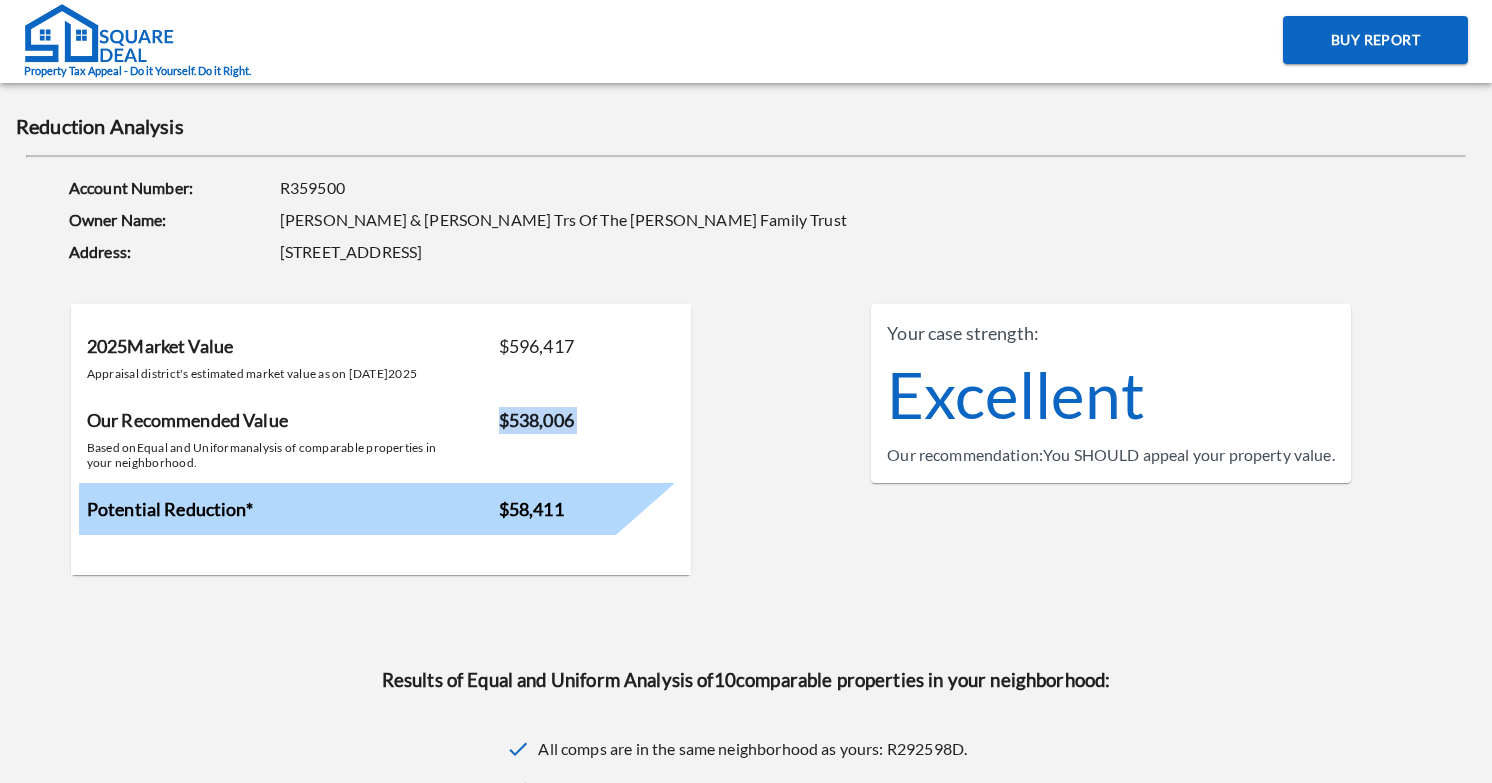 click on "$538,006" at bounding box center (536, 420) 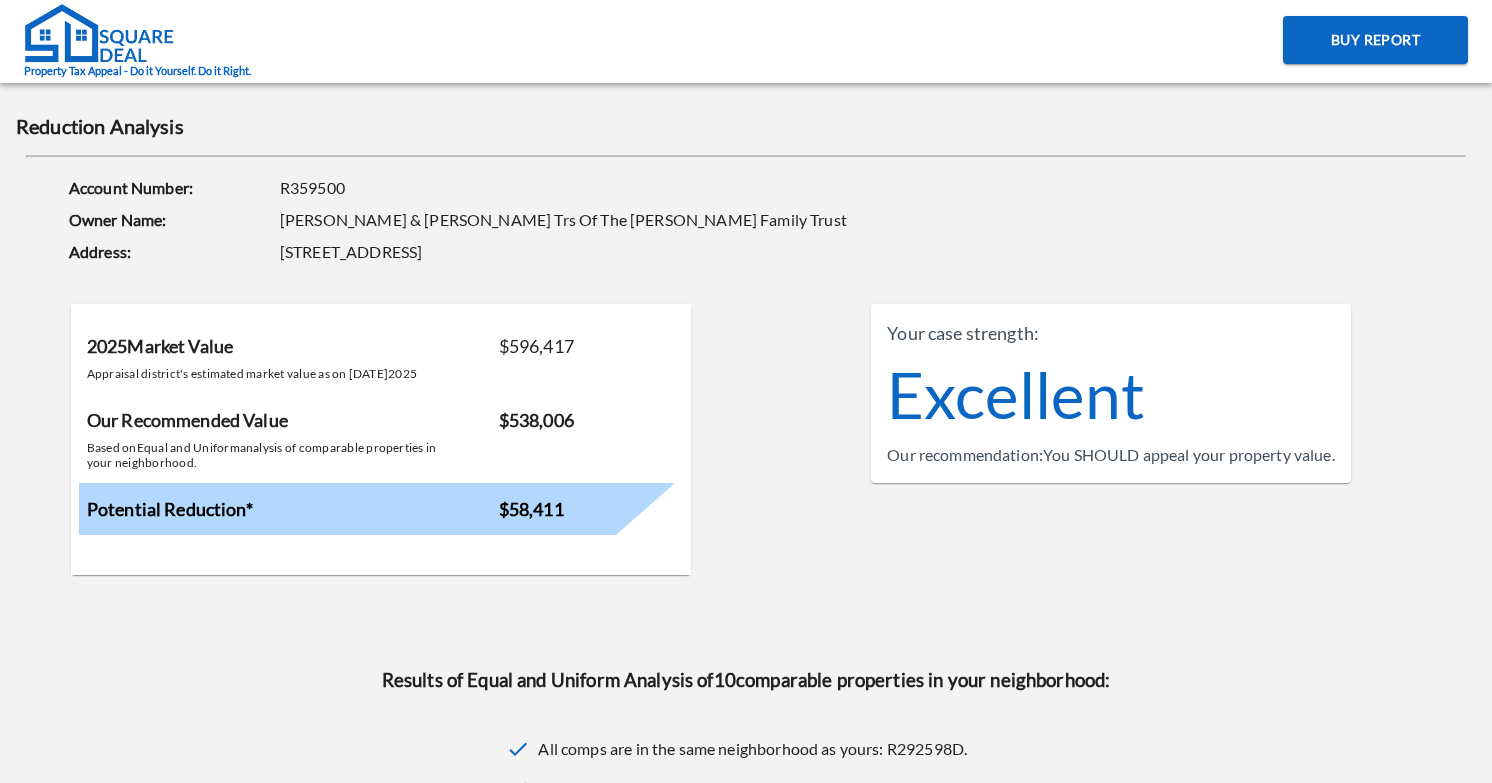 click on "$58,411" at bounding box center (531, 509) 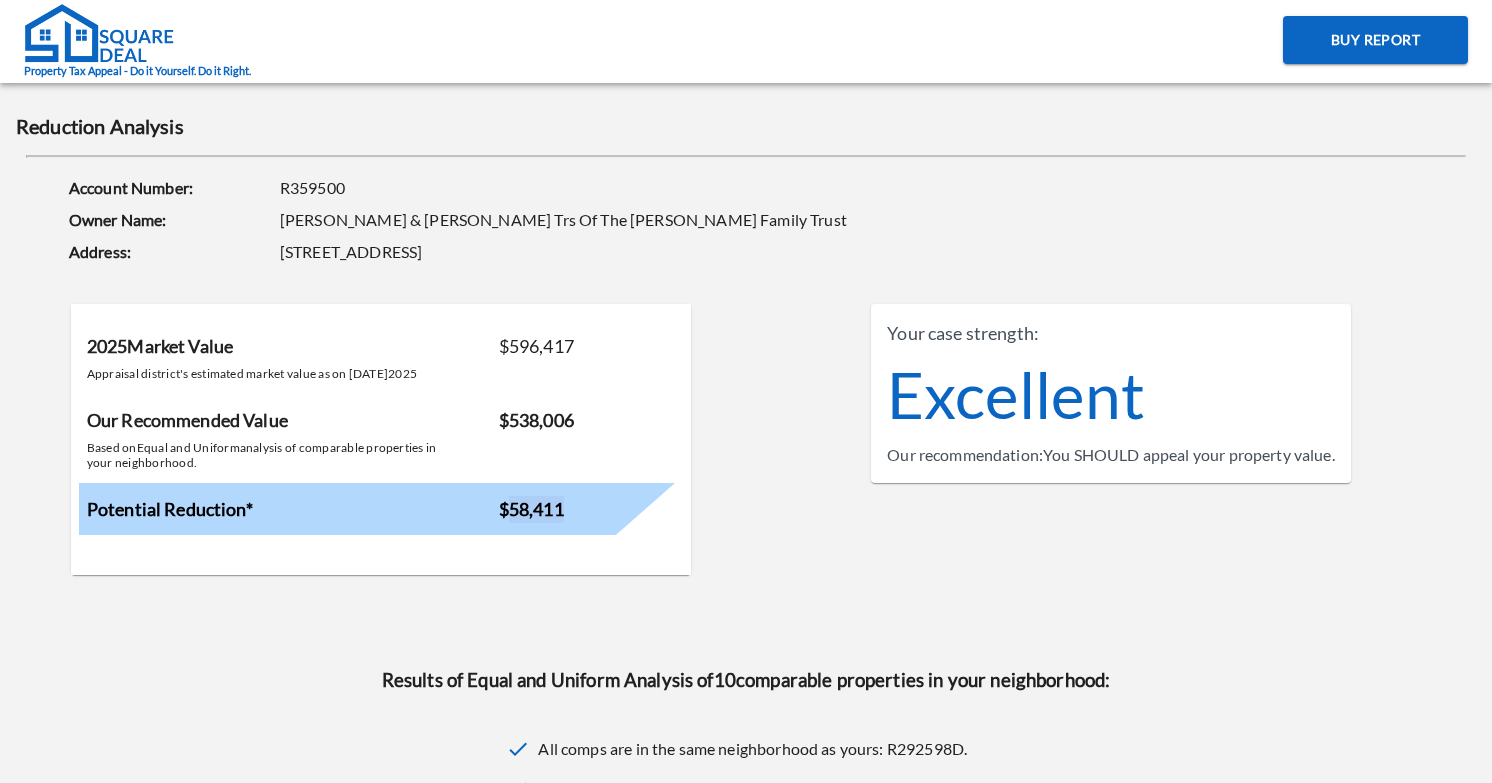 click on "$58,411" at bounding box center [531, 509] 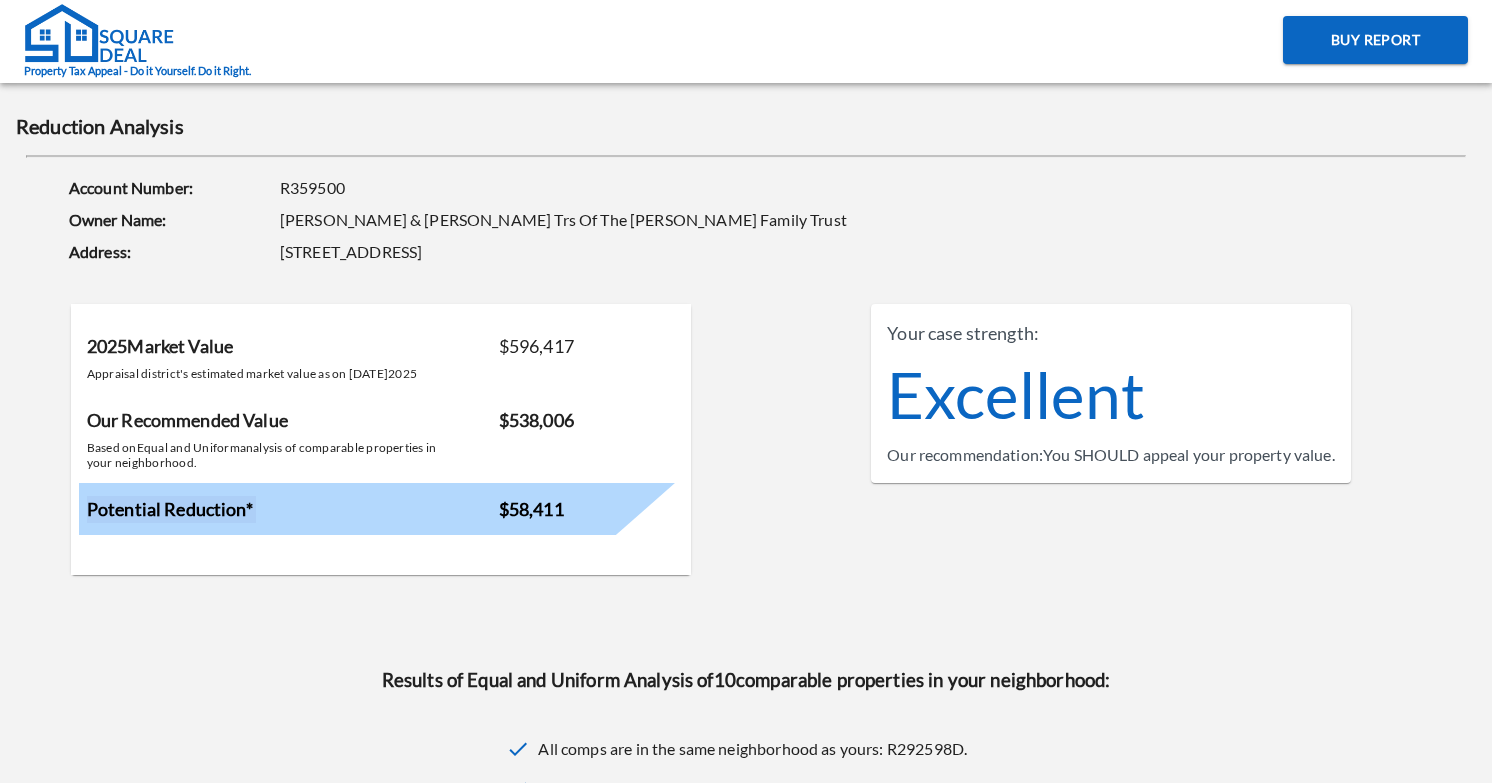 click on "$58,411" at bounding box center (531, 509) 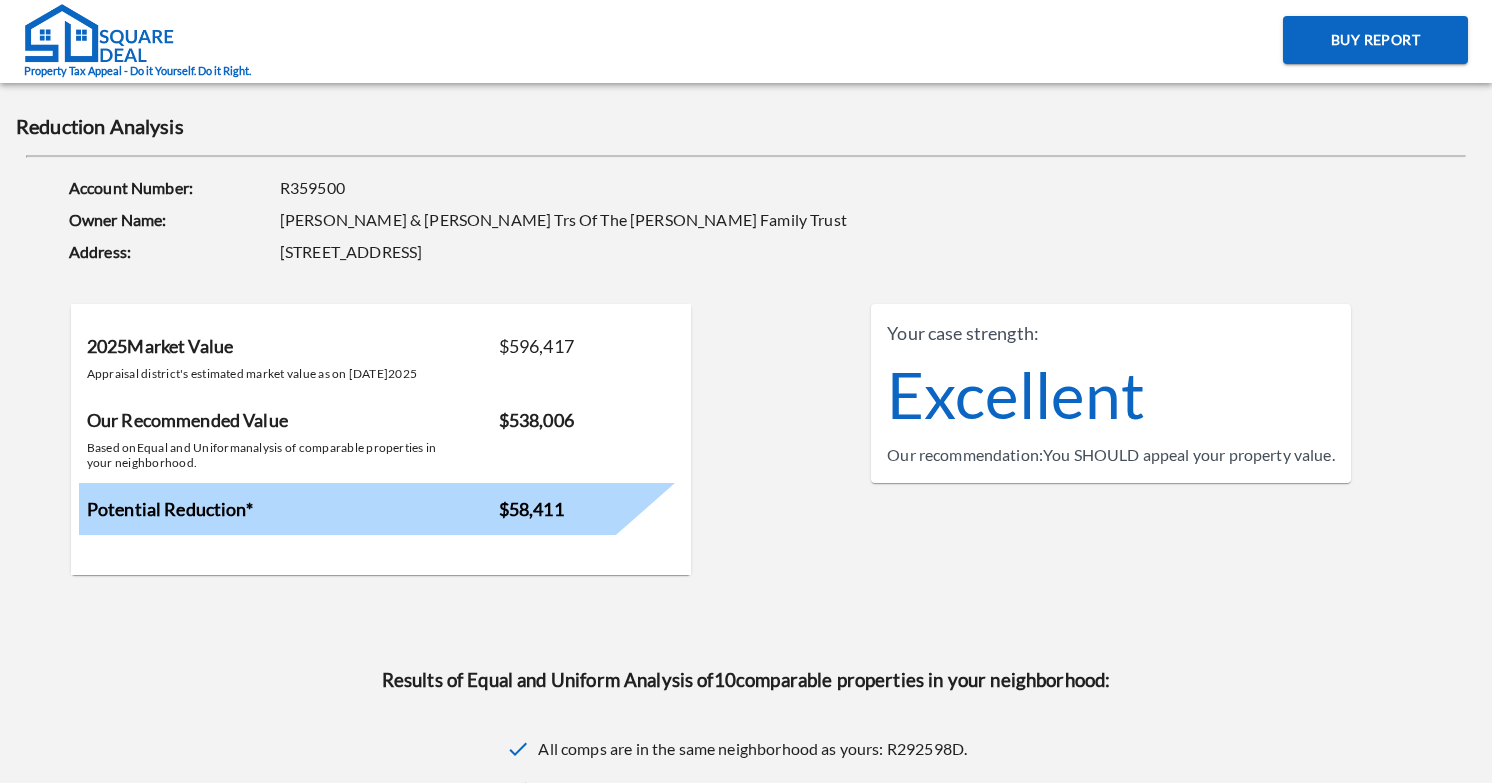 click on "Excellent" at bounding box center [1111, 395] 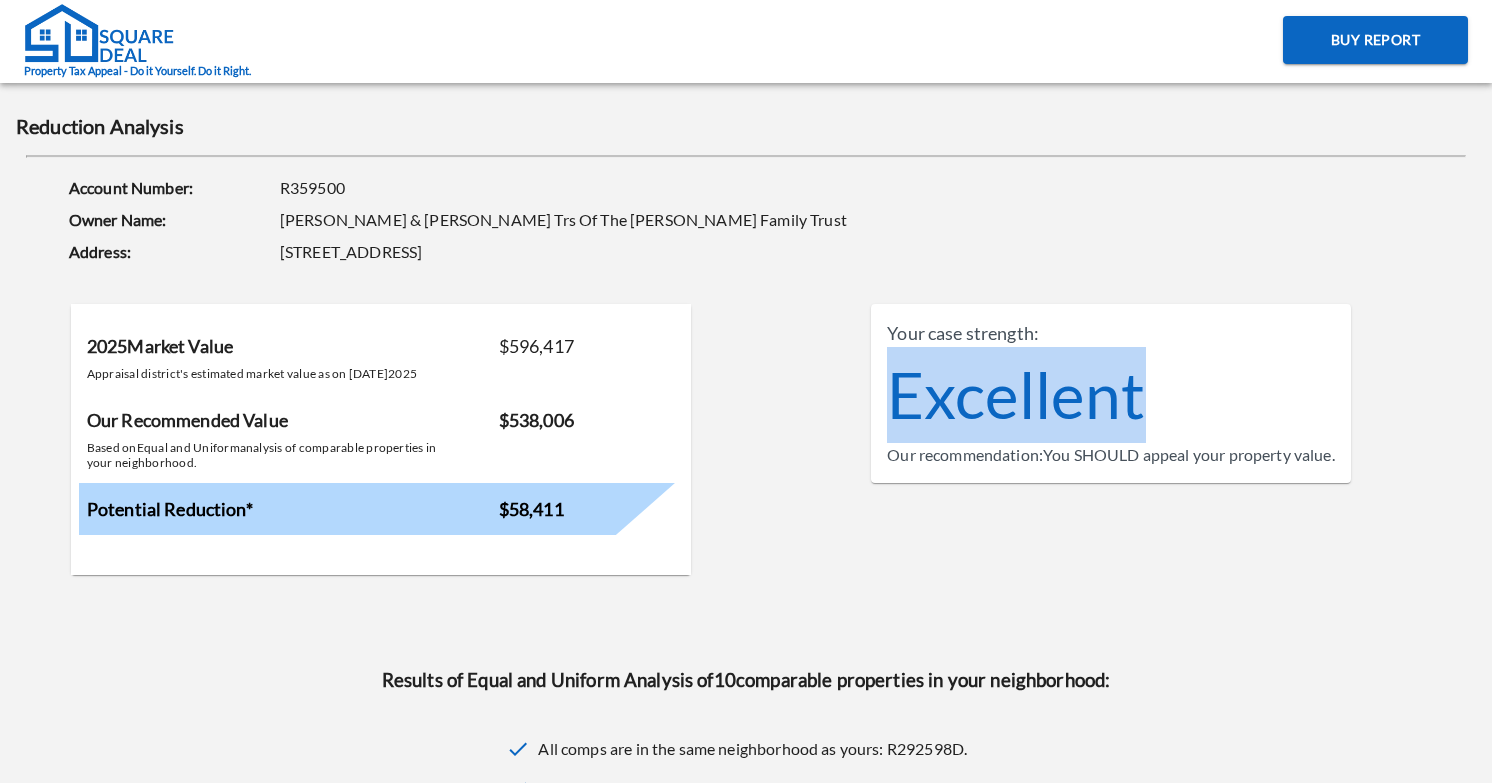 click on "Excellent" at bounding box center [1111, 395] 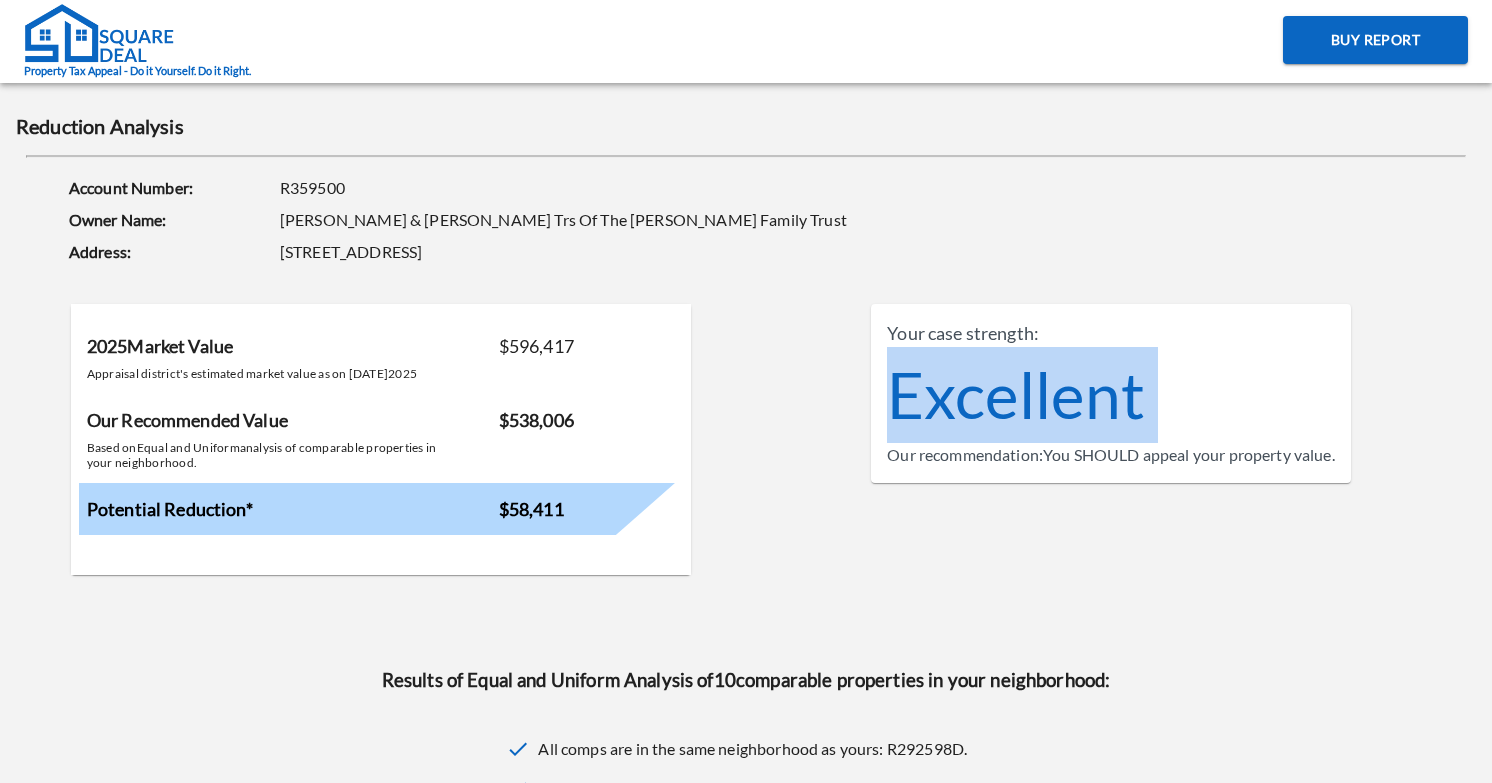 click on "Excellent" at bounding box center [1111, 395] 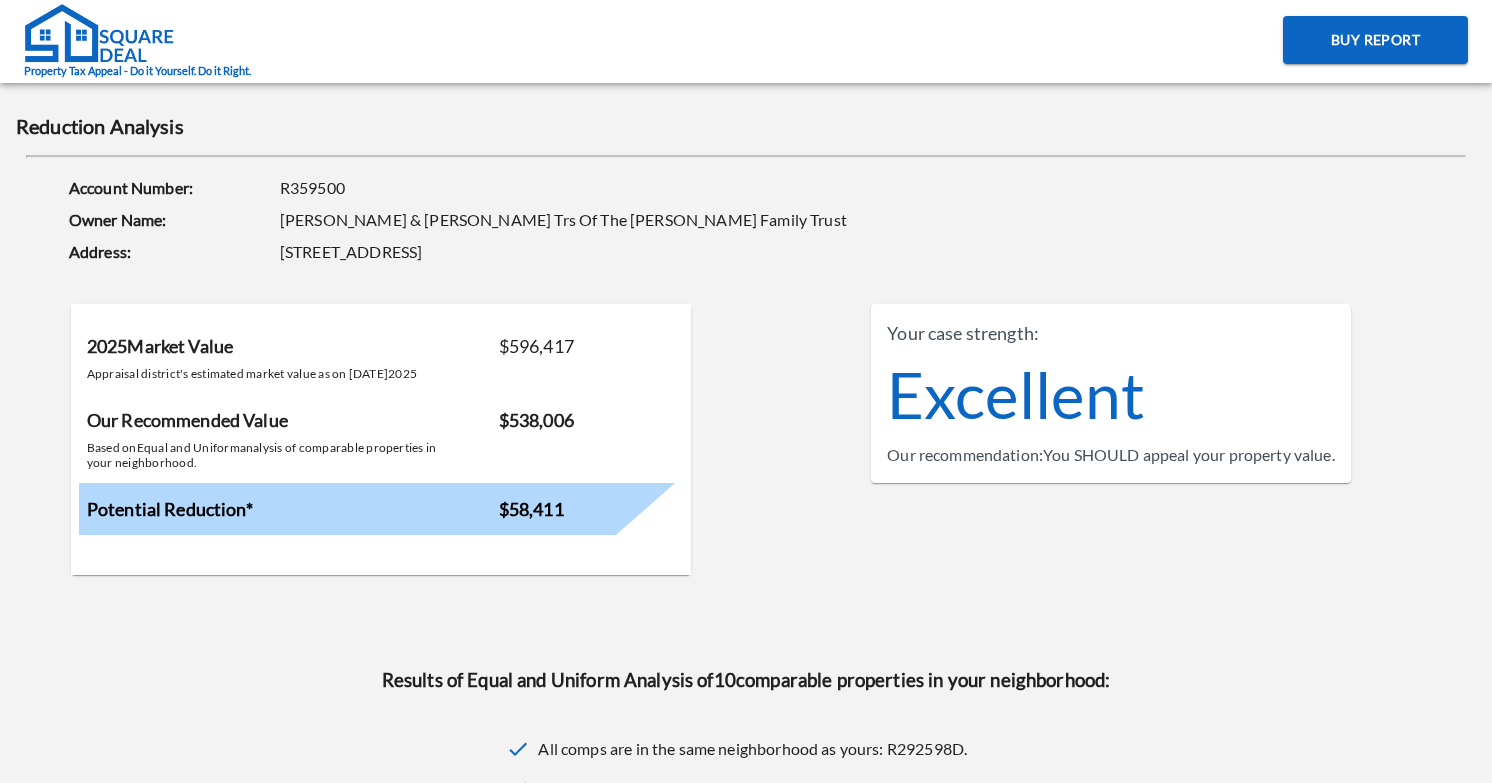 click on "Our recommendation:  You SHOULD appeal your property value." at bounding box center [1111, 455] 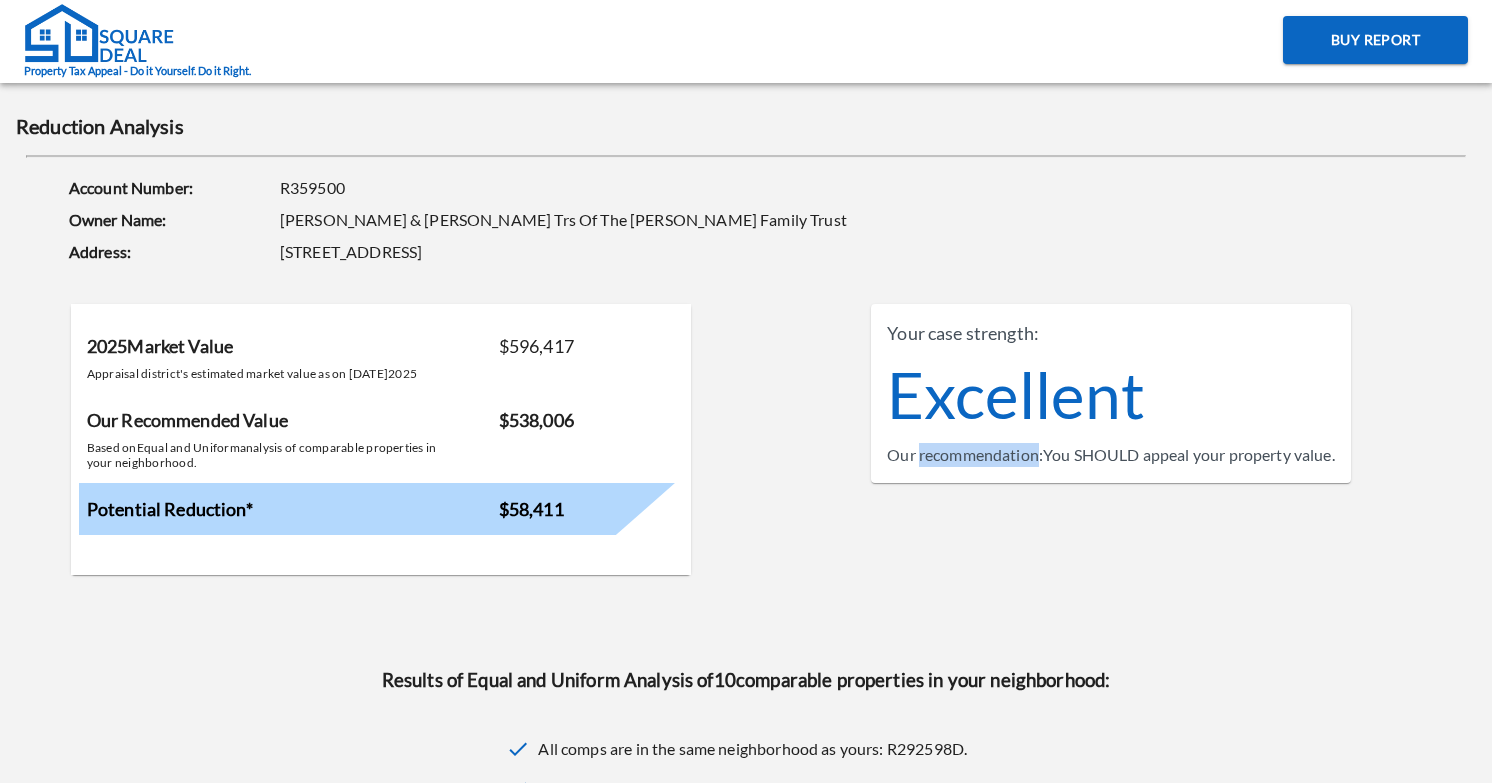 click on "Our recommendation:  You SHOULD appeal your property value." at bounding box center [1111, 455] 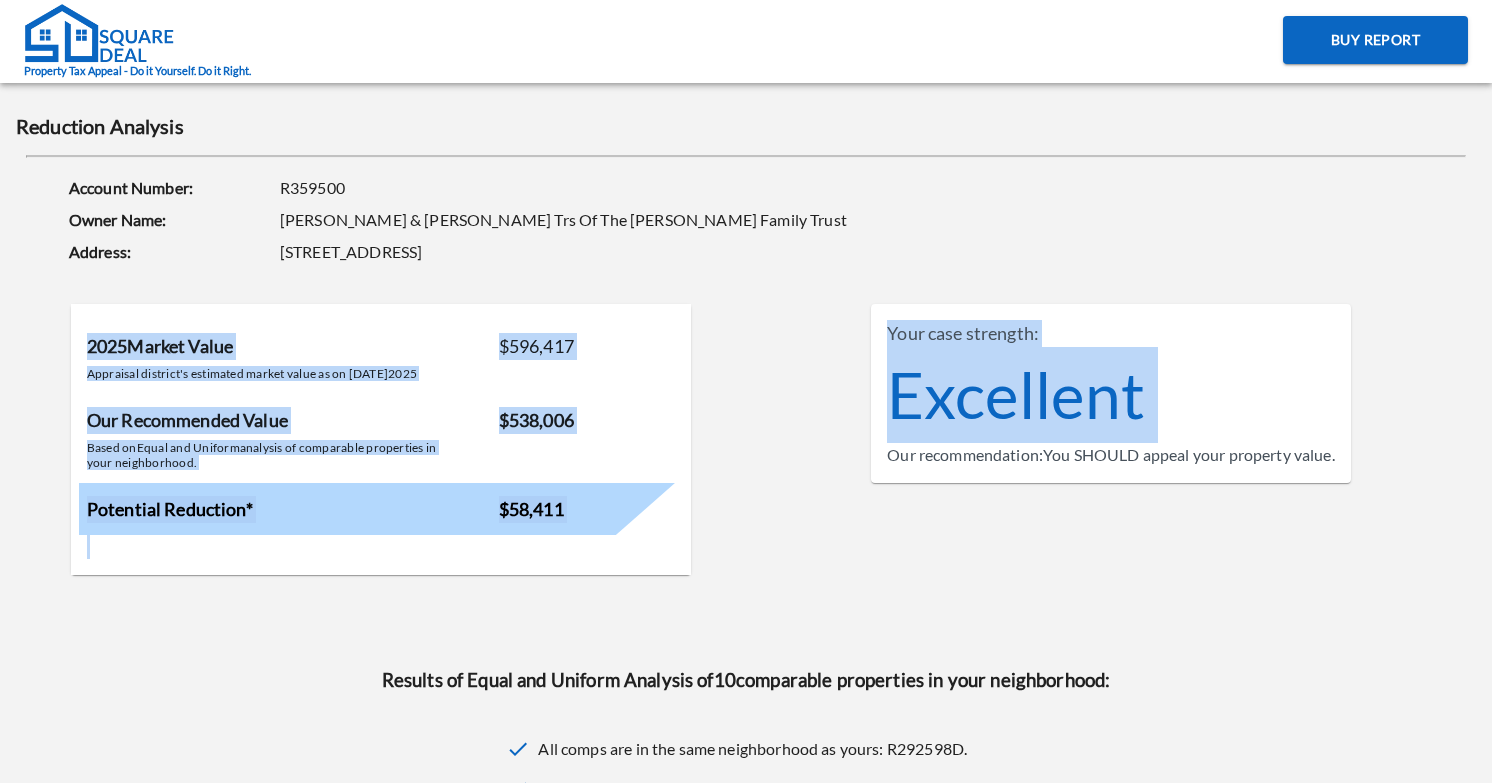 click on "Our recommendation:  You SHOULD appeal your property value." at bounding box center (1111, 455) 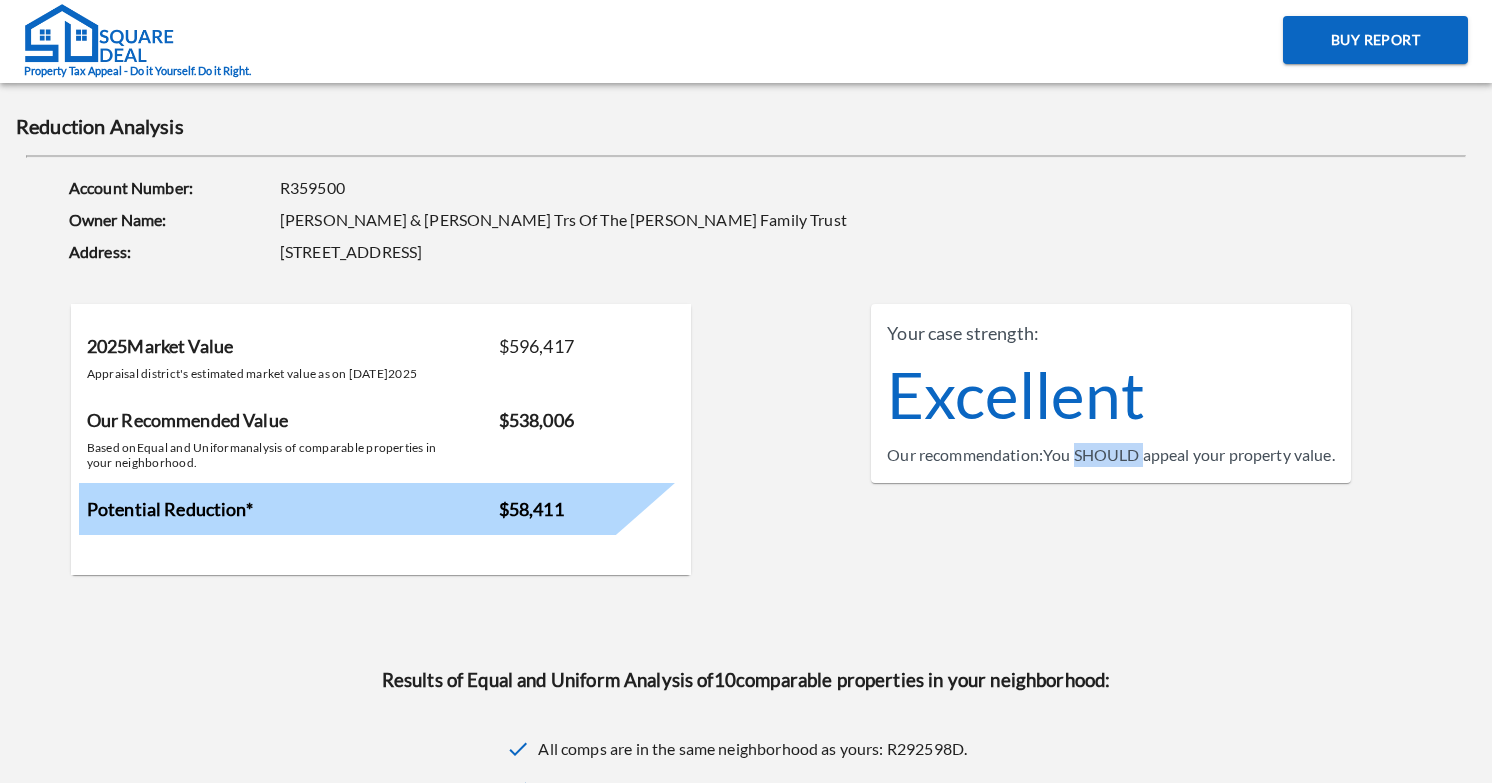 drag, startPoint x: 1066, startPoint y: 458, endPoint x: 1119, endPoint y: 455, distance: 53.08484 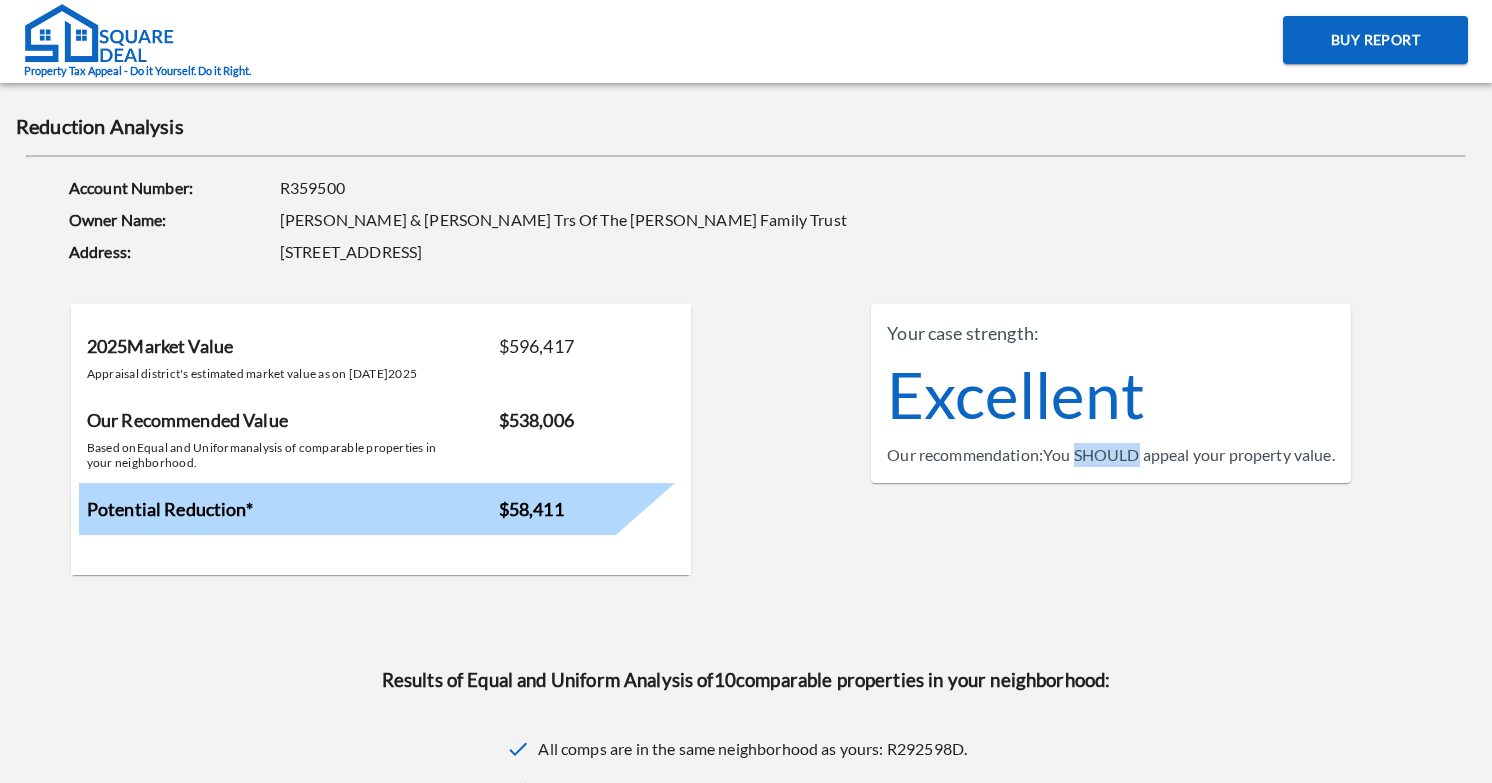 click on "Our recommendation:  You SHOULD appeal your property value." at bounding box center (1111, 455) 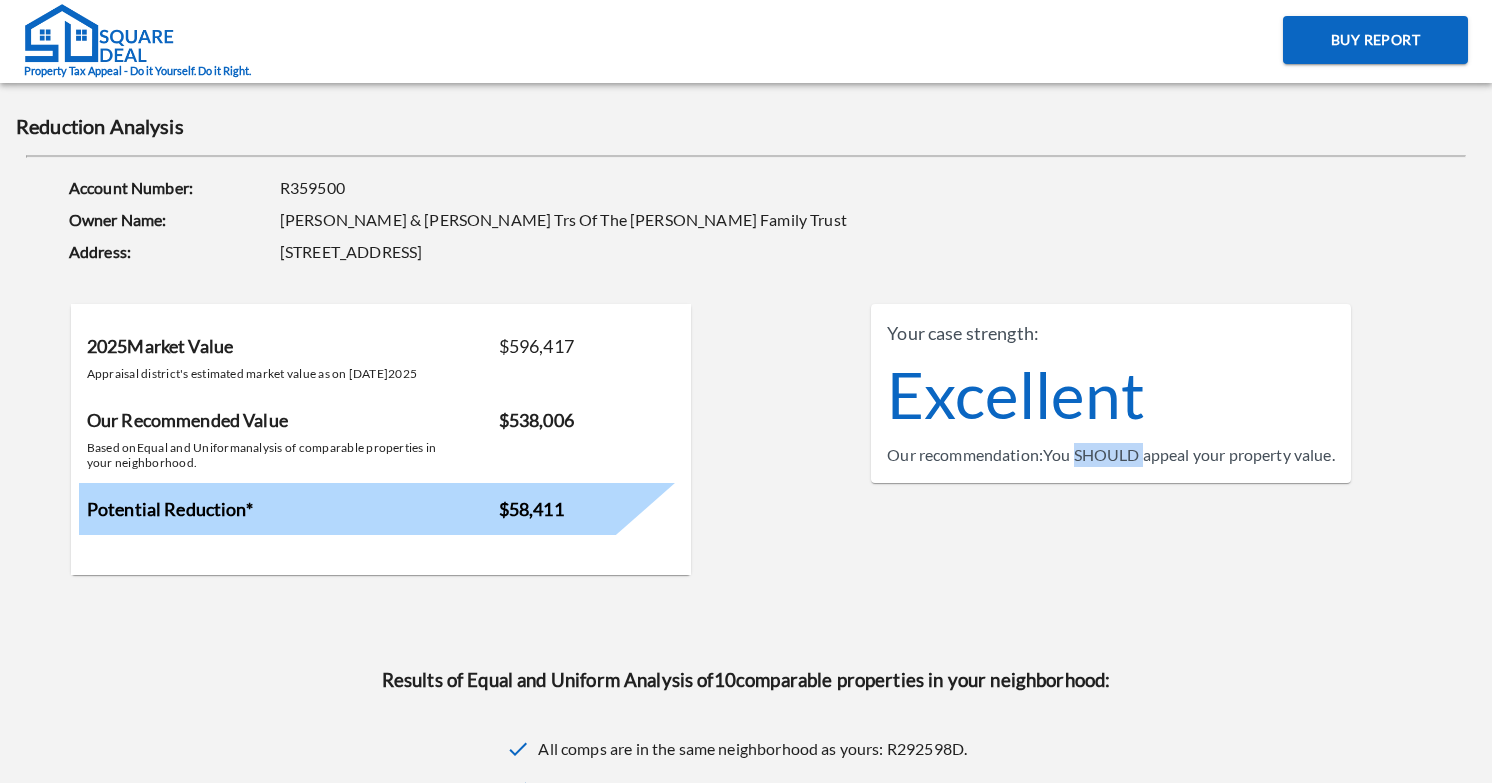 click on "Our recommendation:  You SHOULD appeal your property value." at bounding box center (1111, 455) 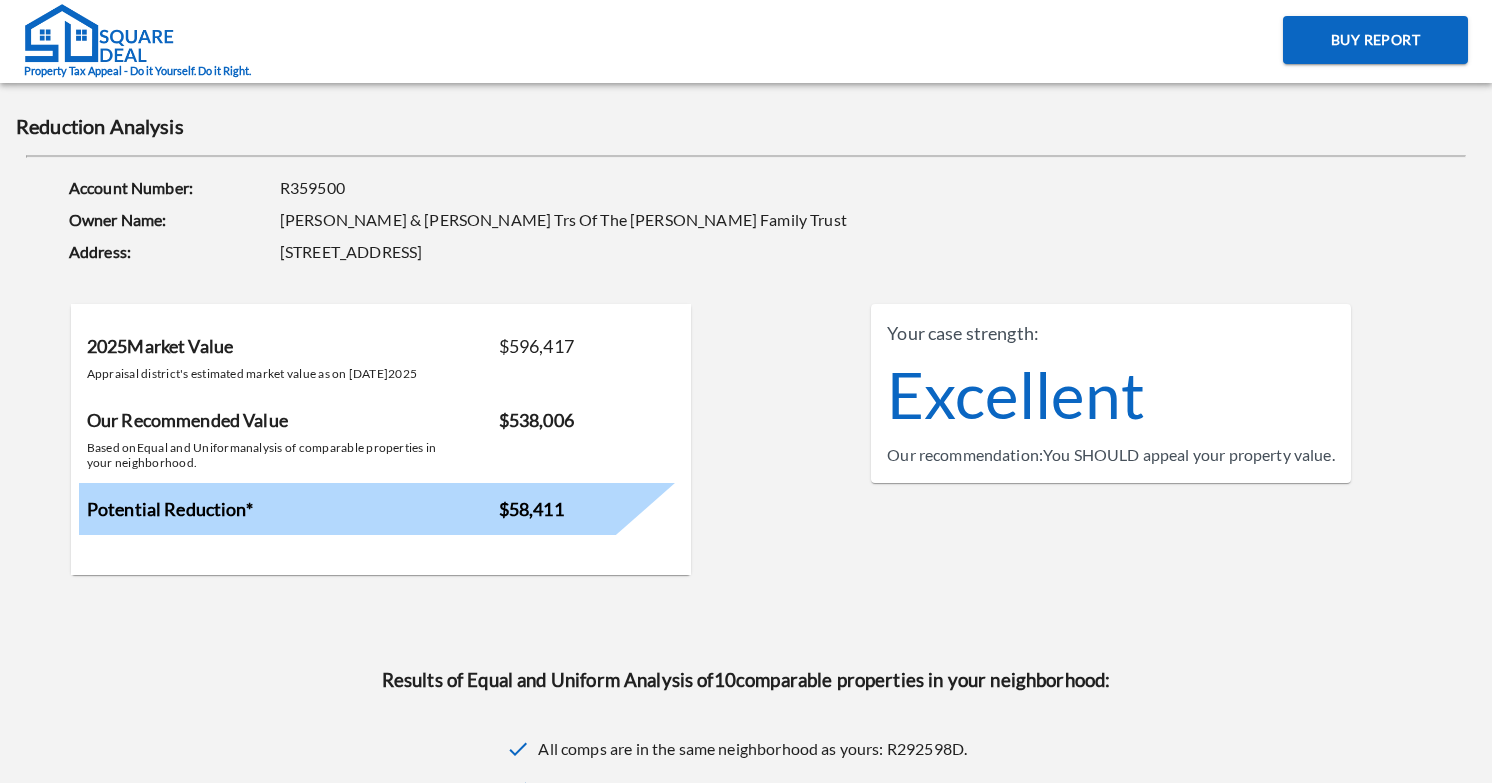click on "Our recommendation:  You SHOULD appeal your property value." at bounding box center (1111, 455) 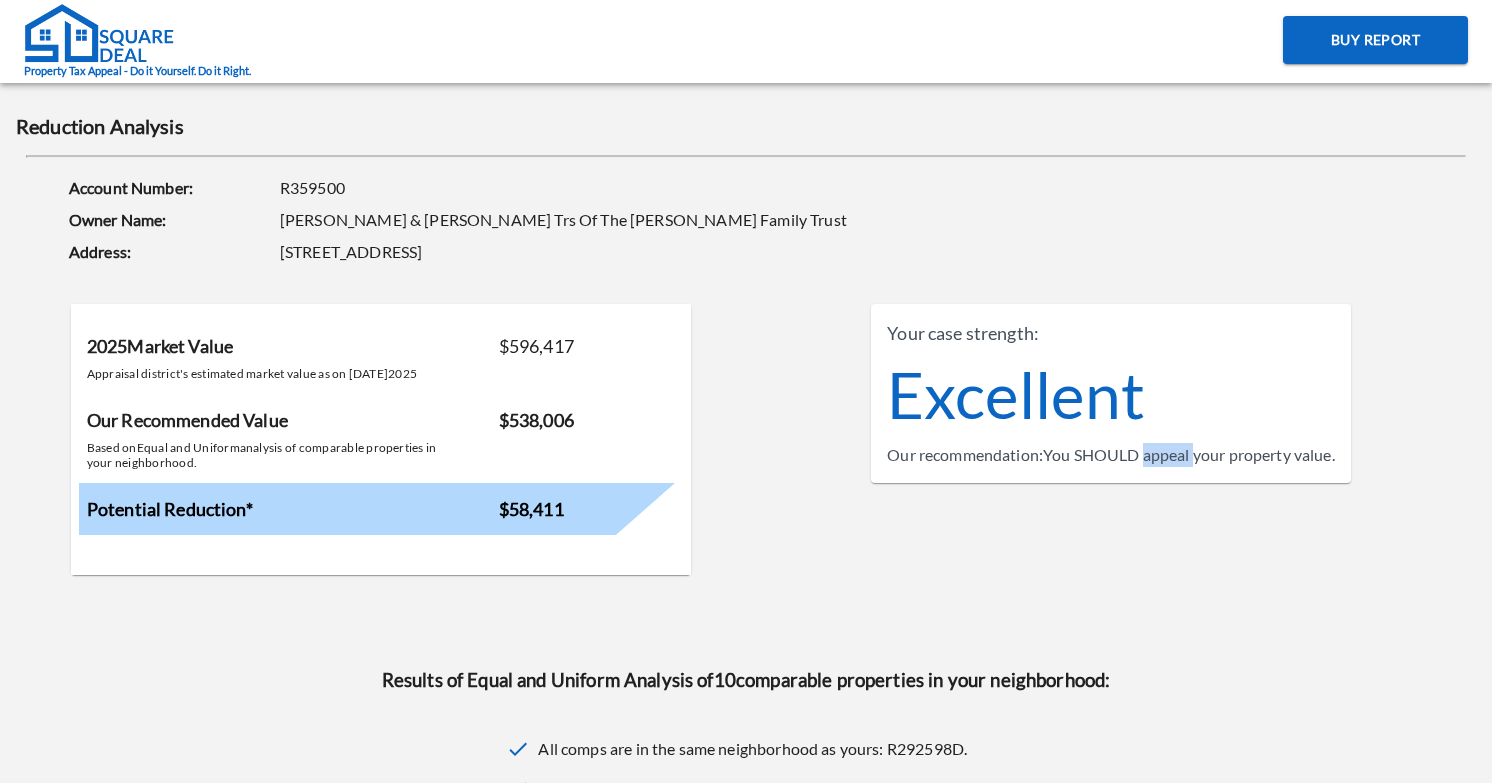 click on "Our recommendation:  You SHOULD appeal your property value." at bounding box center (1111, 455) 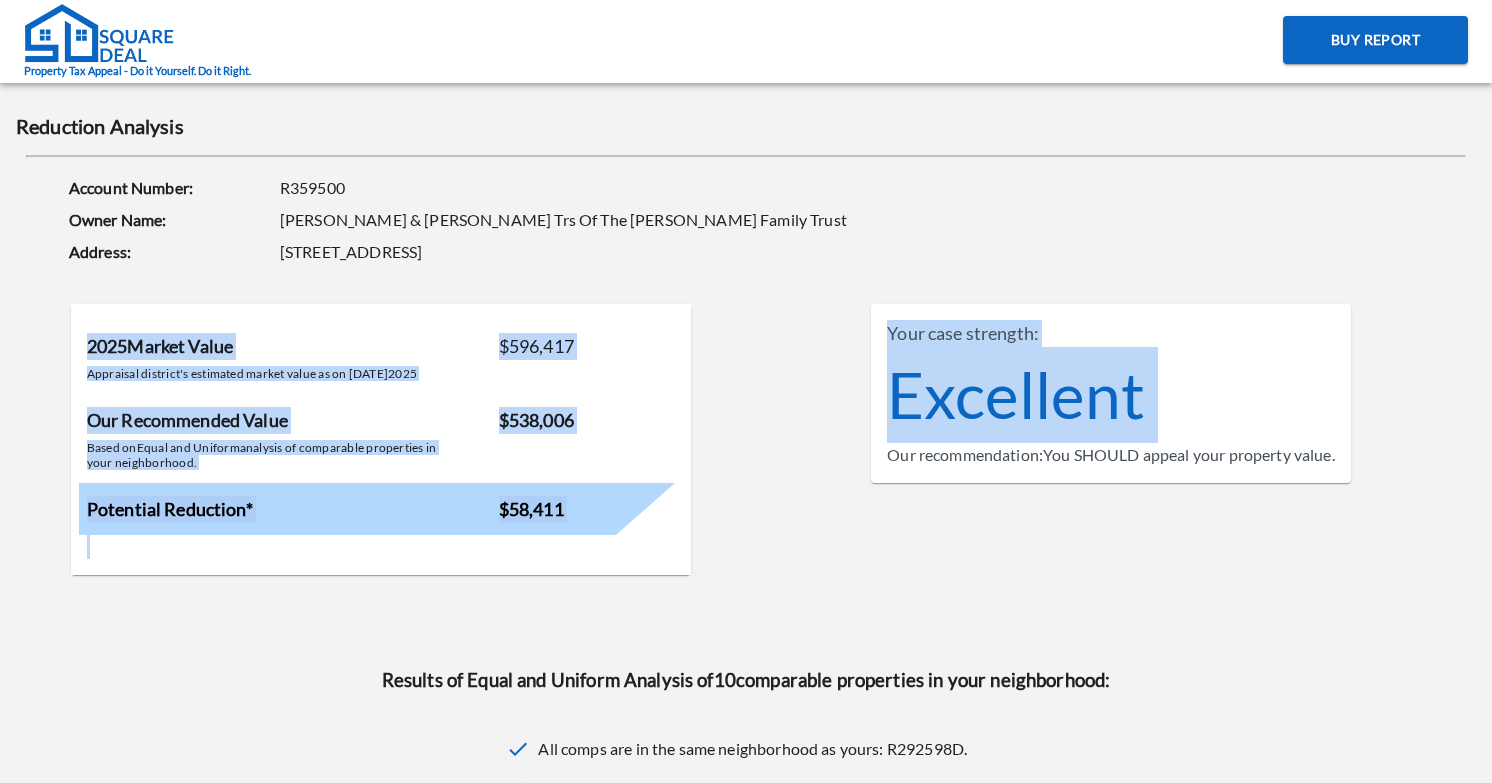 click on "Our recommendation:  You SHOULD appeal your property value." at bounding box center (1111, 455) 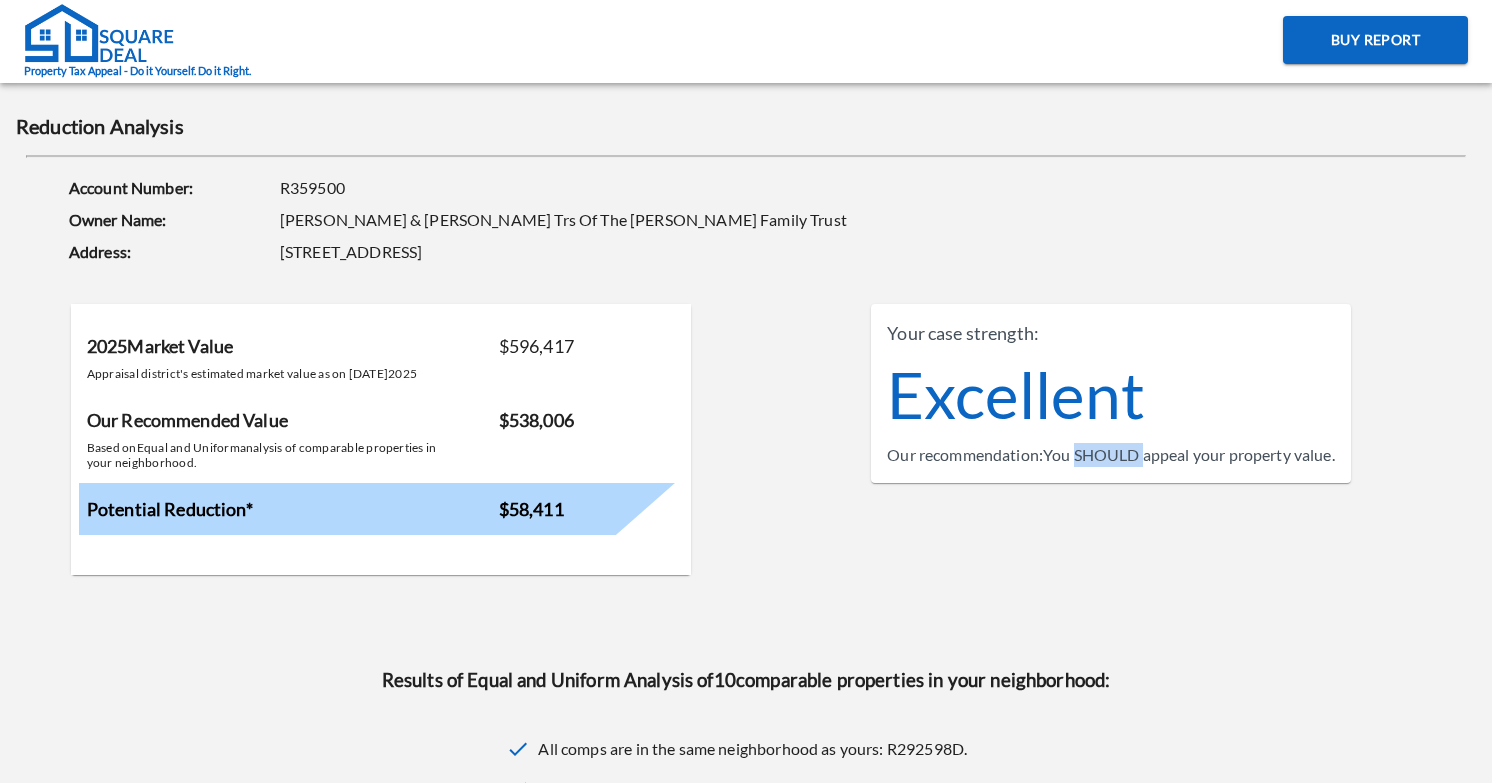 click on "Our recommendation:  You SHOULD appeal your property value." at bounding box center (1111, 455) 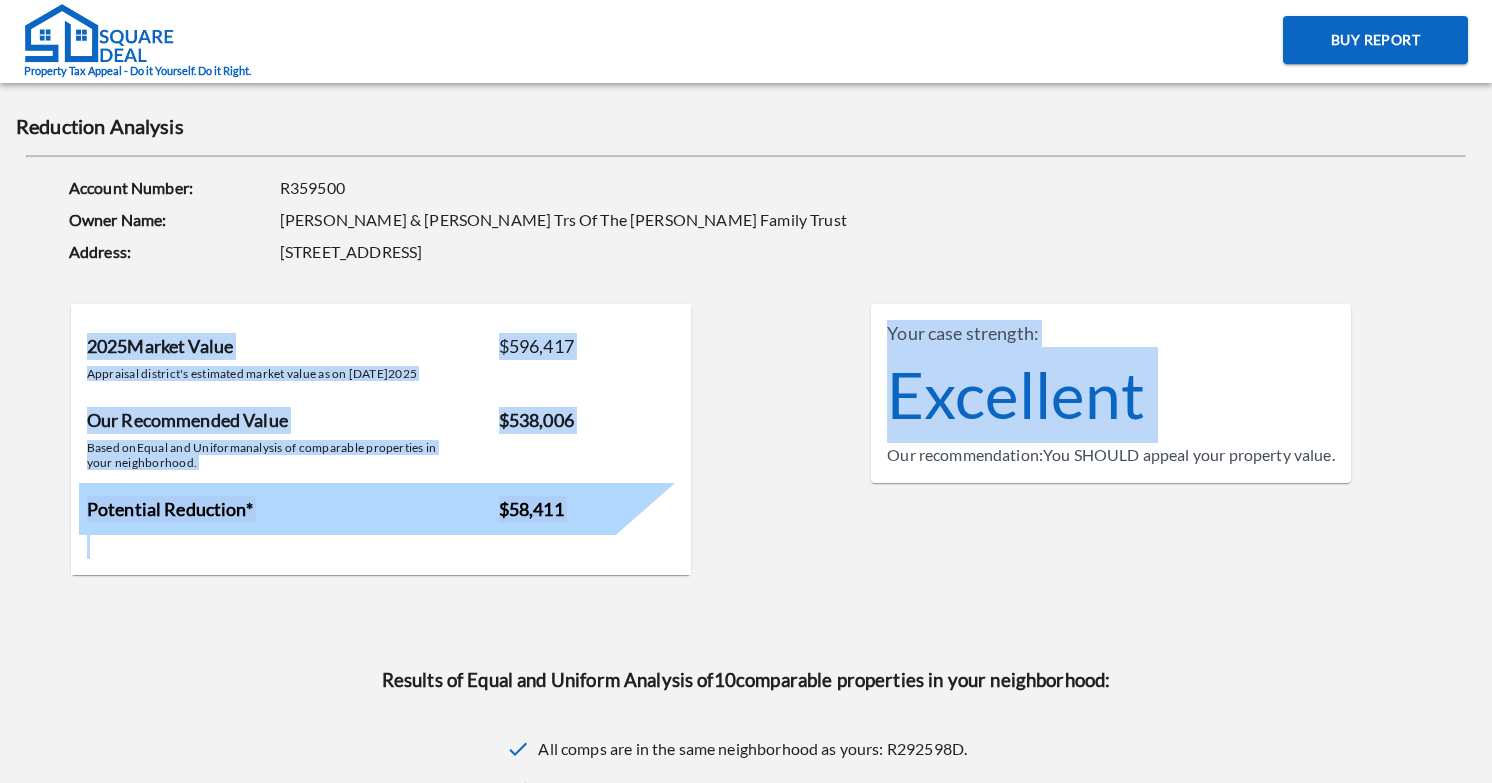 click on "Our recommendation:  You SHOULD appeal your property value." at bounding box center [1111, 455] 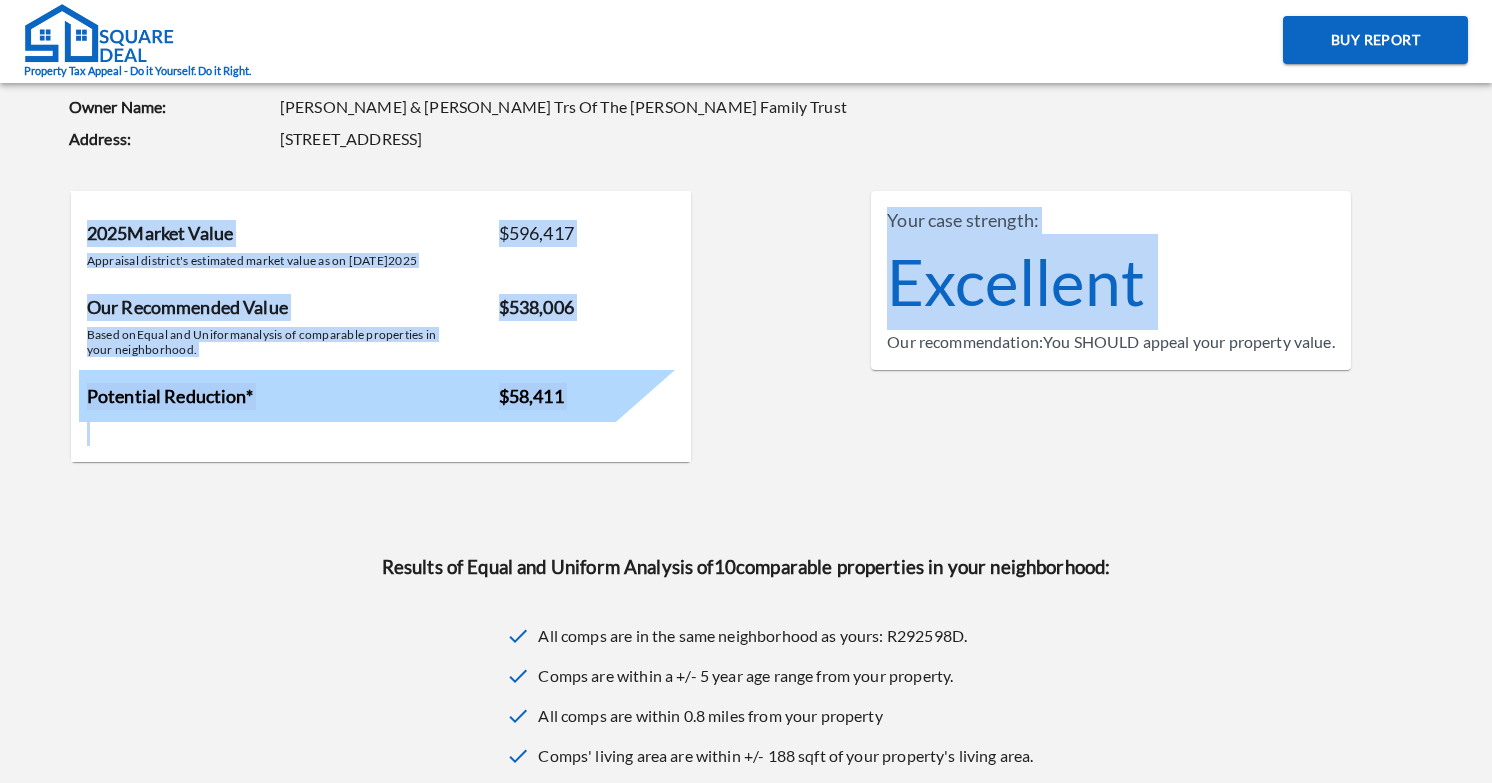 scroll, scrollTop: 200, scrollLeft: 0, axis: vertical 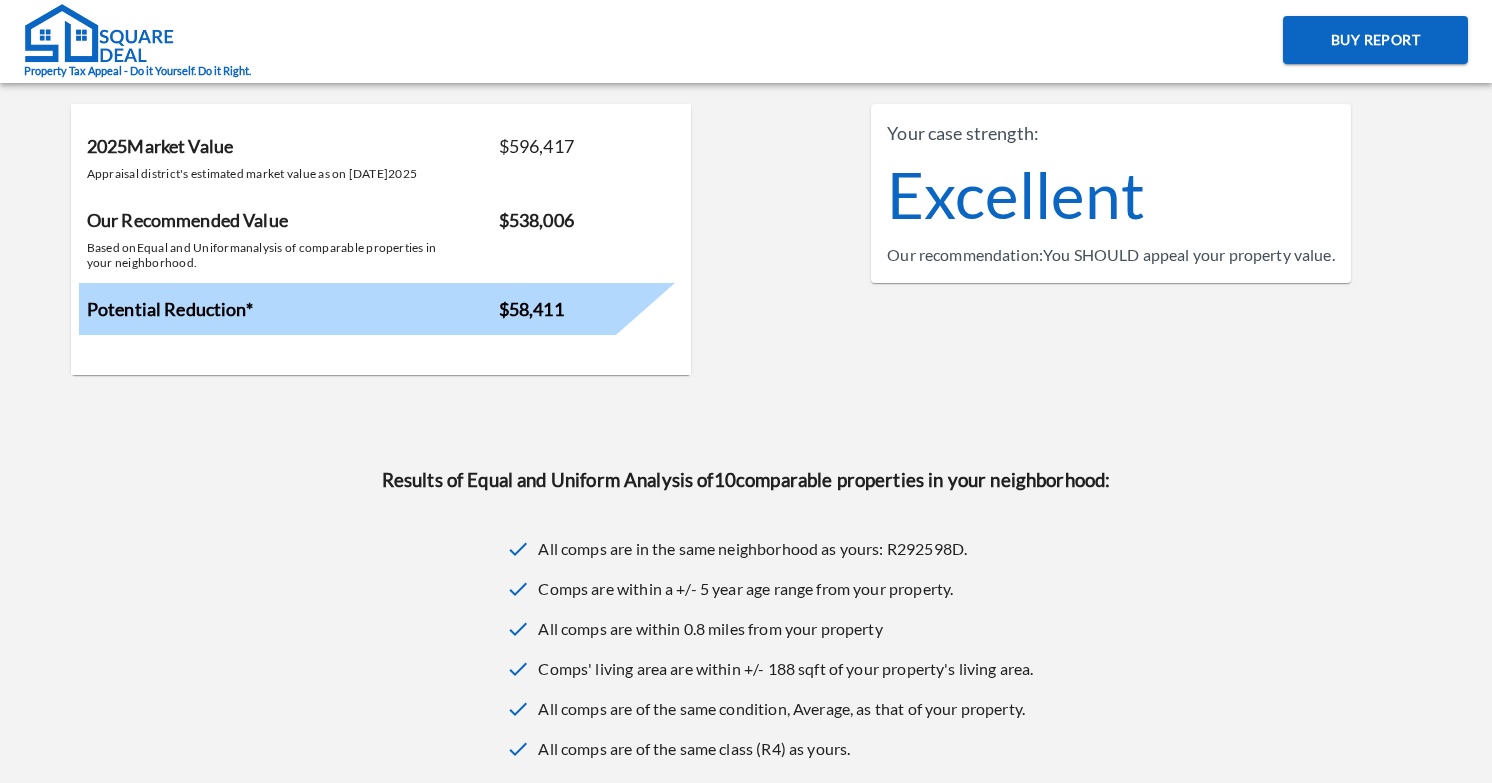 click on "Results of Equal and Uniform Analysis of  10  comparable properties in your neighborhood:" at bounding box center (746, 480) 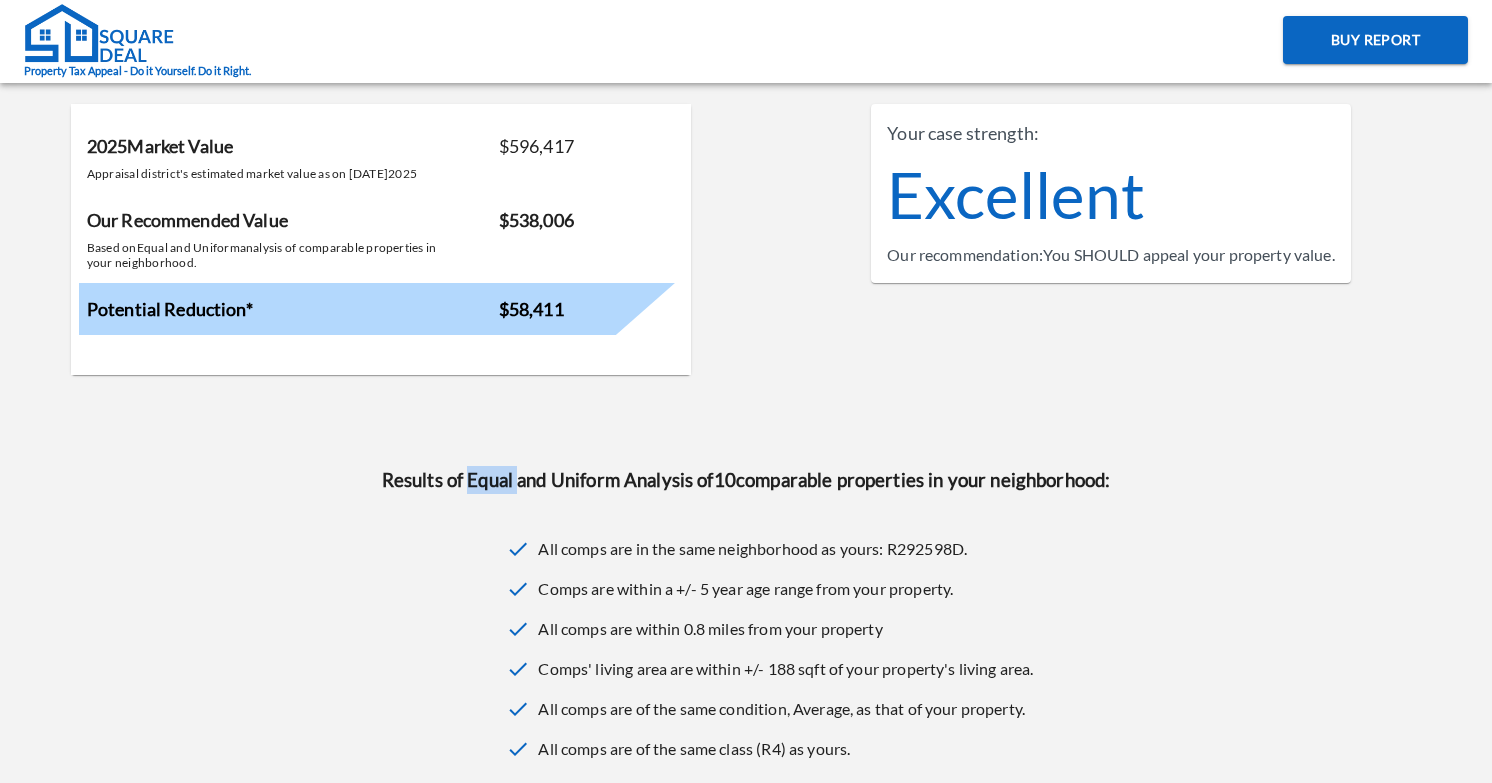 click on "Results of Equal and Uniform Analysis of  10  comparable properties in your neighborhood:" at bounding box center (746, 480) 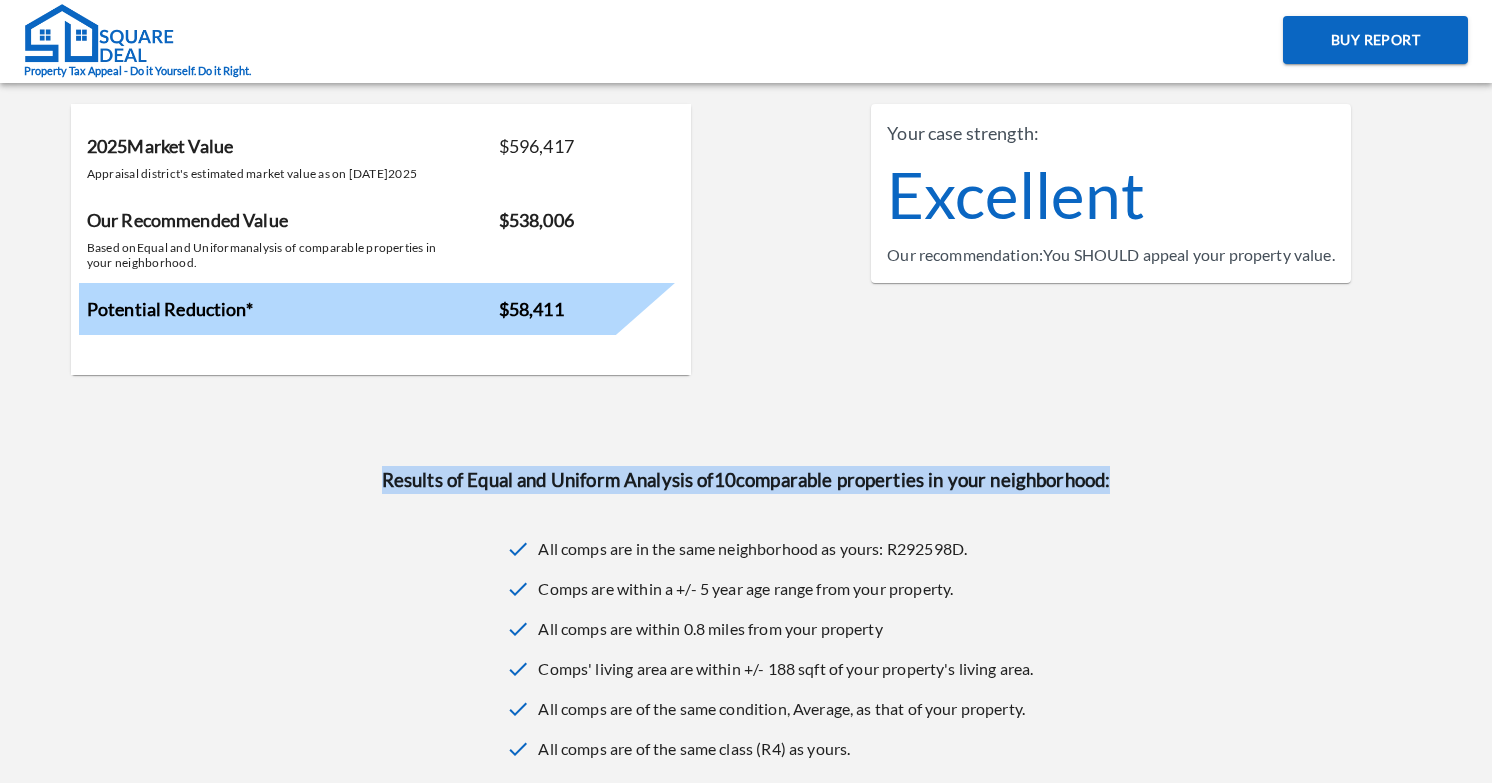 click on "Results of Equal and Uniform Analysis of  10  comparable properties in your neighborhood:" at bounding box center (746, 480) 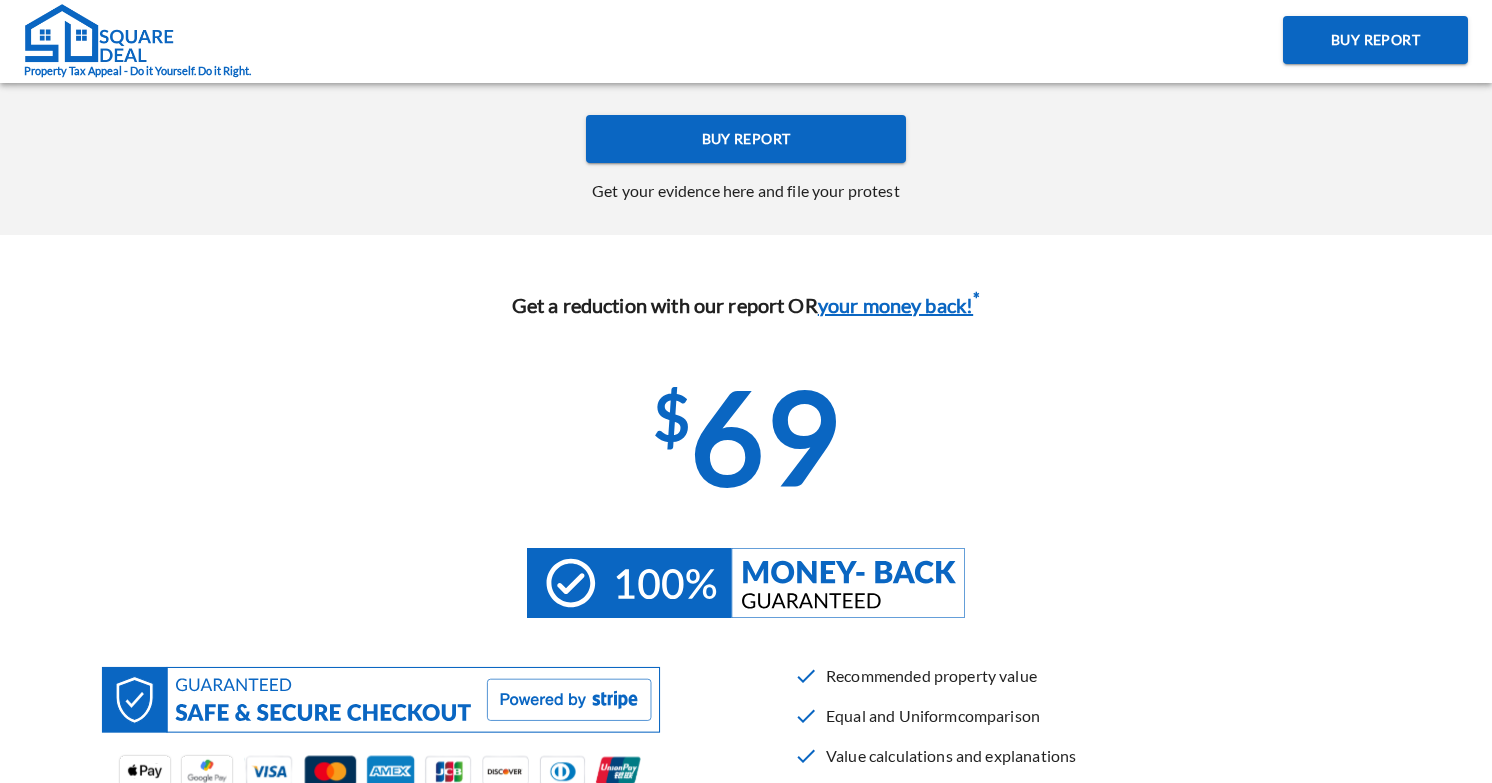 scroll, scrollTop: 900, scrollLeft: 0, axis: vertical 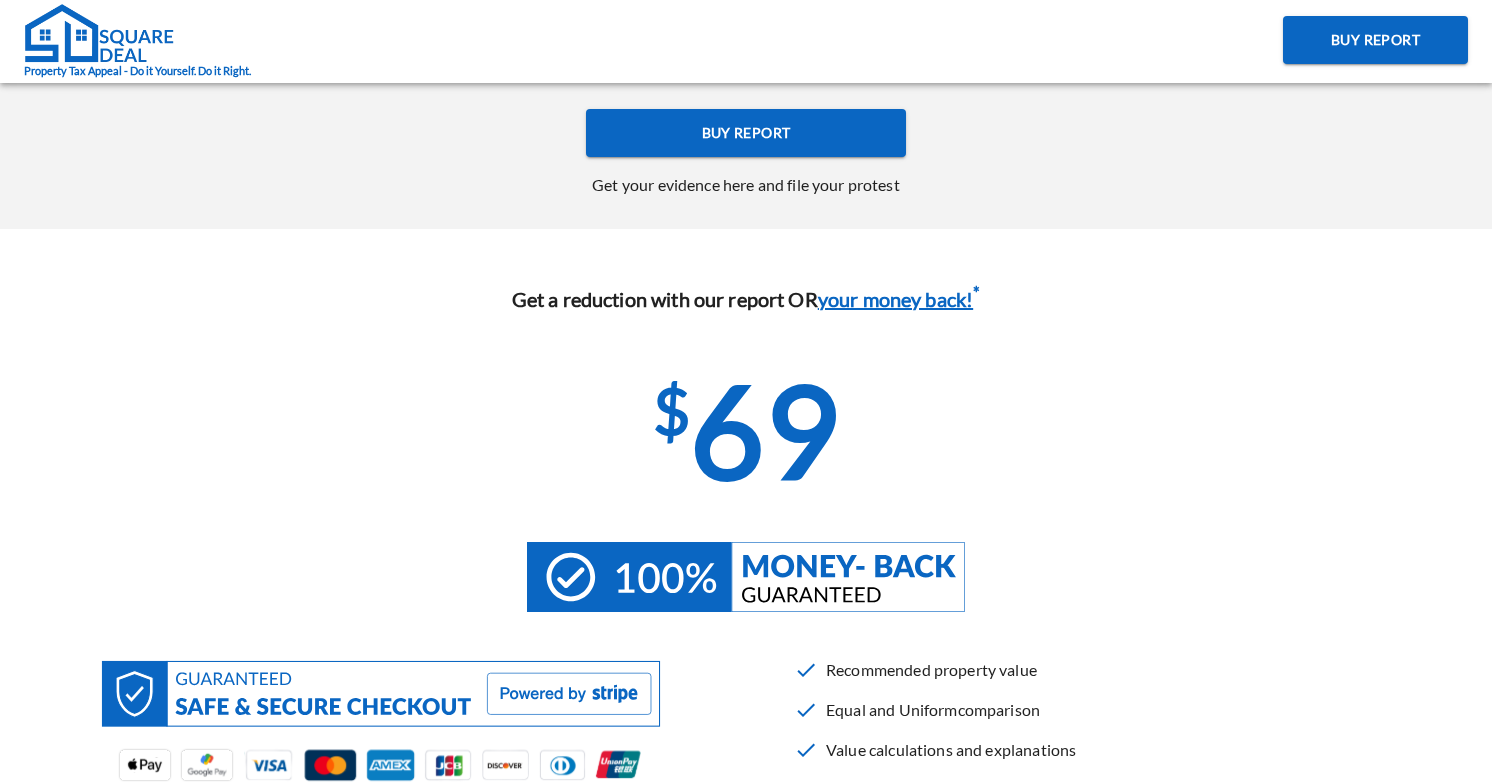 click on "Get a reduction with our report OR  your money back! *" at bounding box center (746, 297) 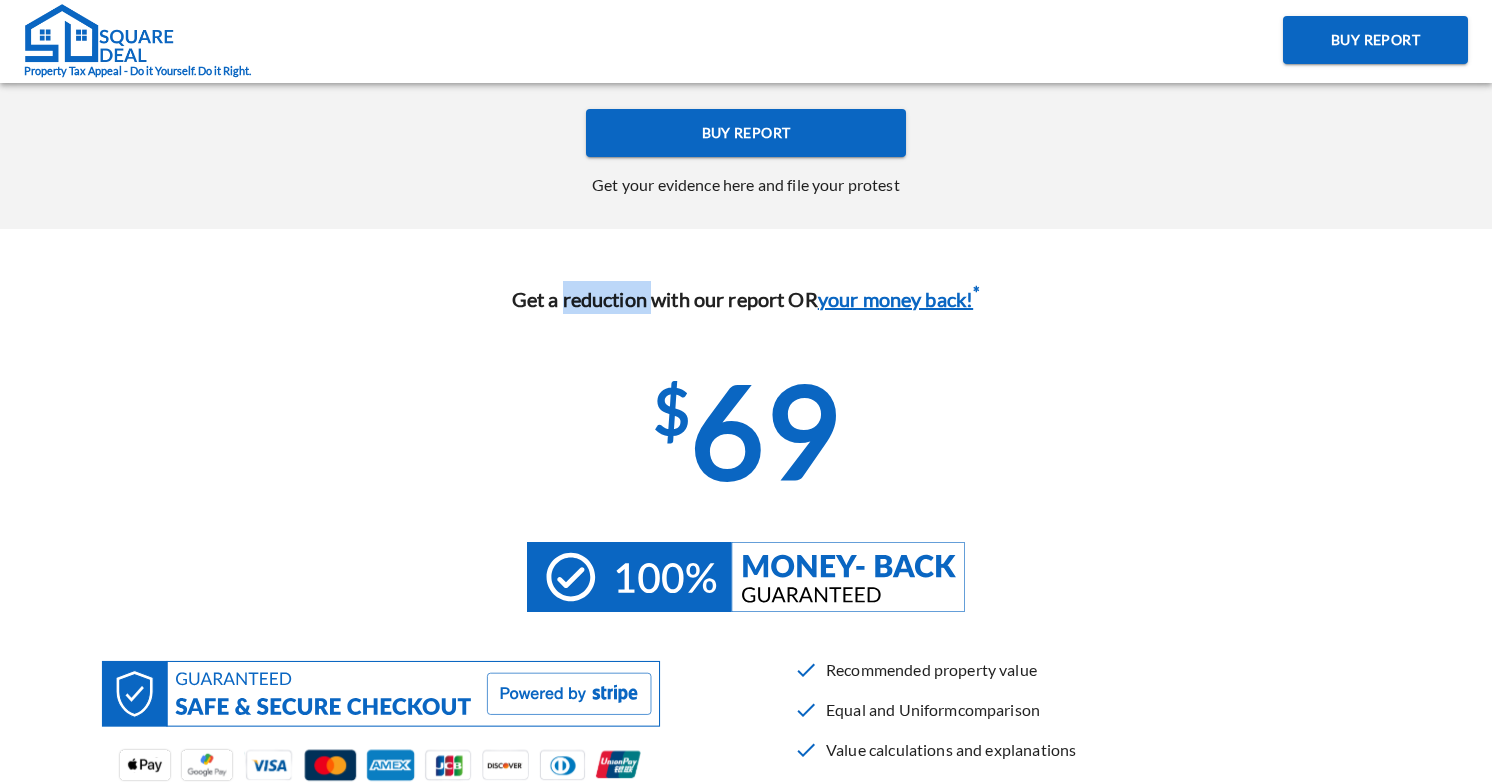 click on "Get a reduction with our report OR  your money back! *" at bounding box center (746, 297) 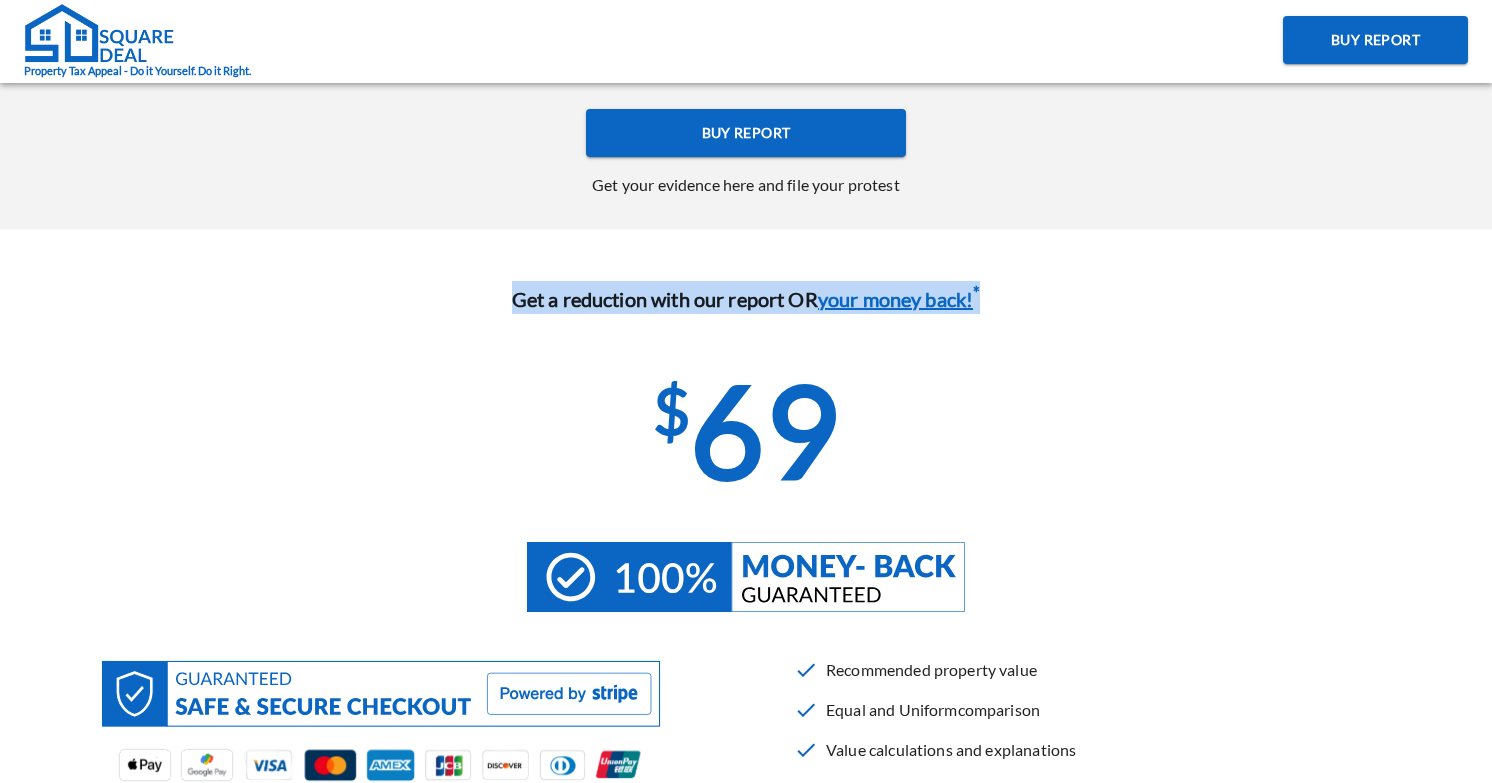 click on "Get a reduction with our report OR  your money back! *" at bounding box center [746, 297] 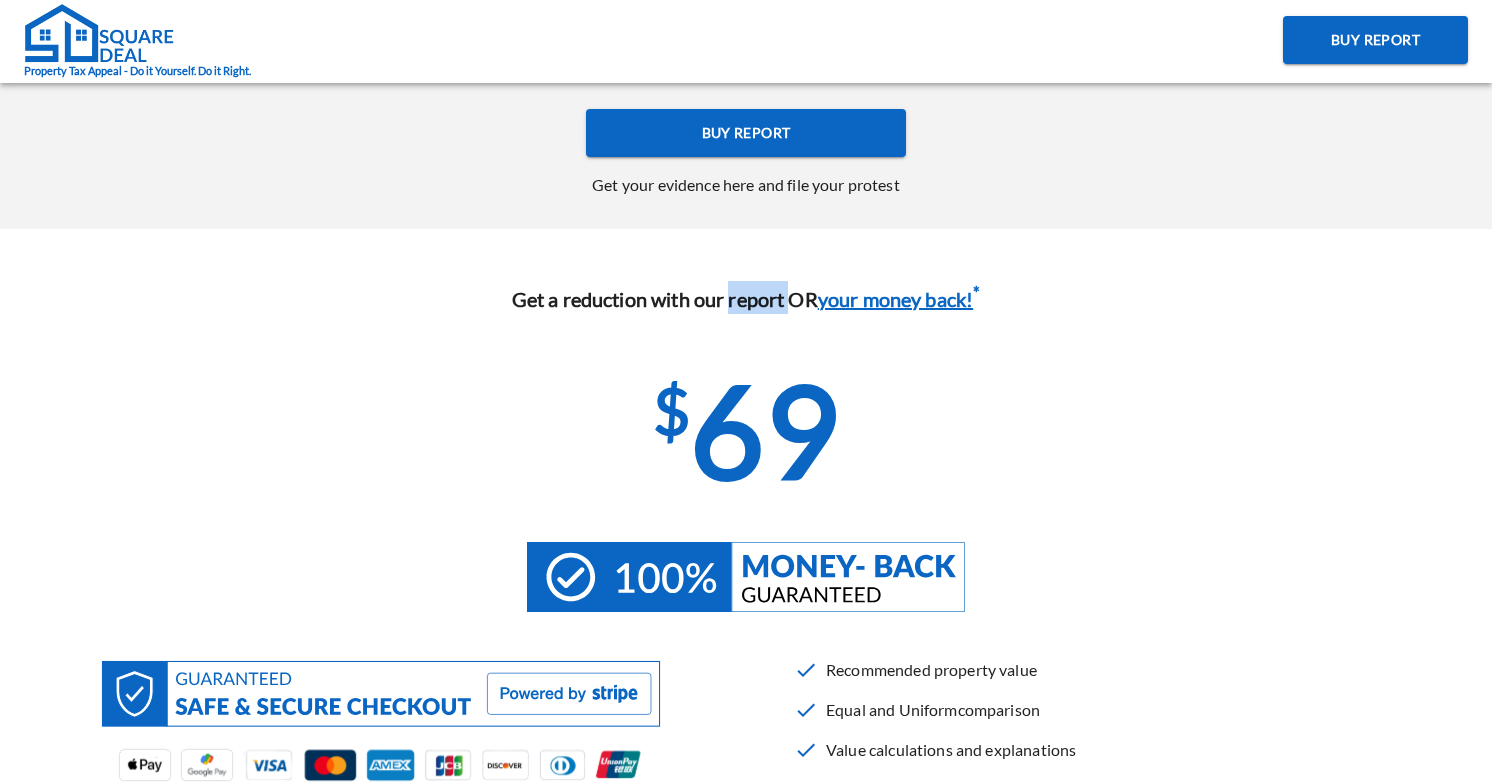 click on "Get a reduction with our report OR  your money back! *" at bounding box center [746, 297] 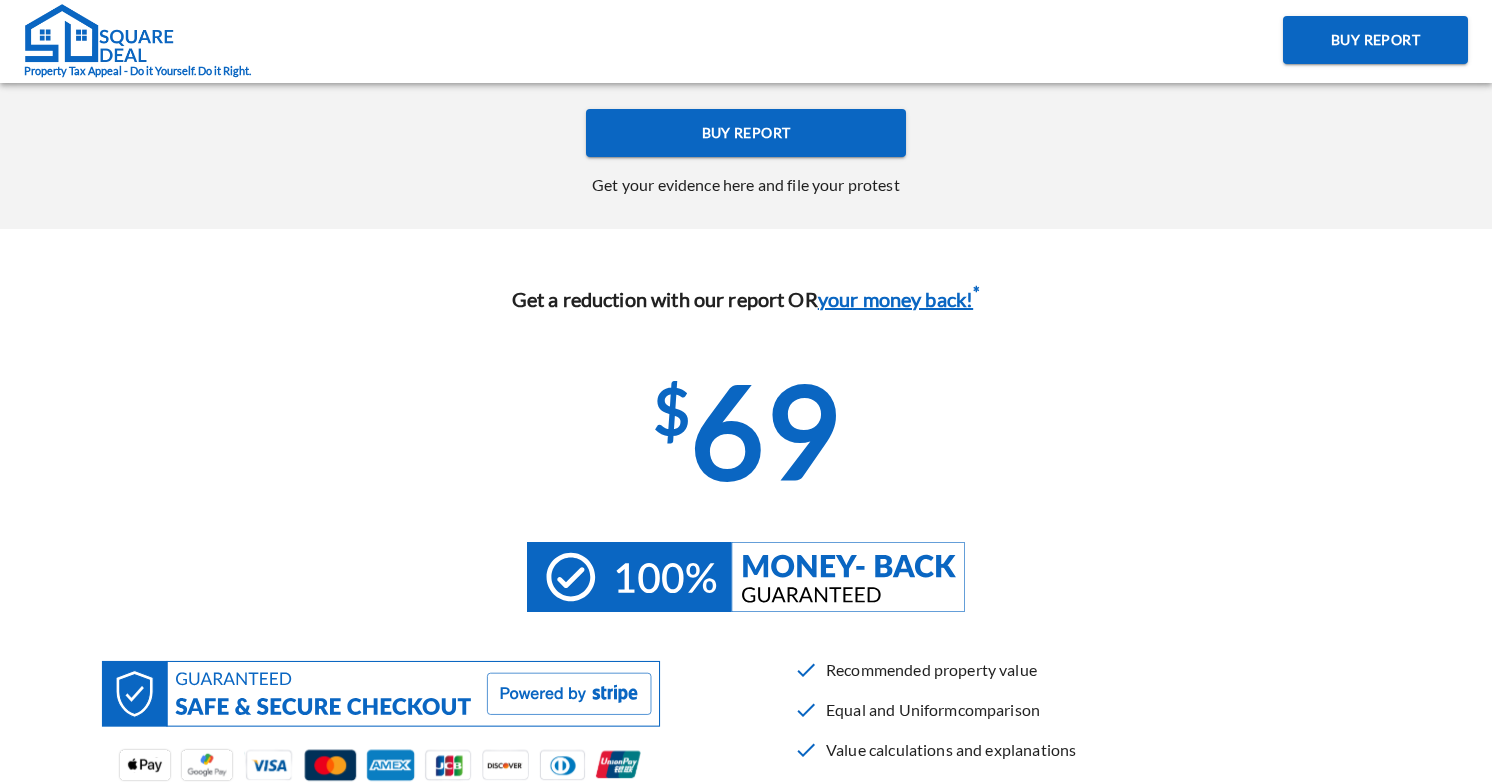 click on "Get a reduction with our report OR  your money back! *" at bounding box center [746, 297] 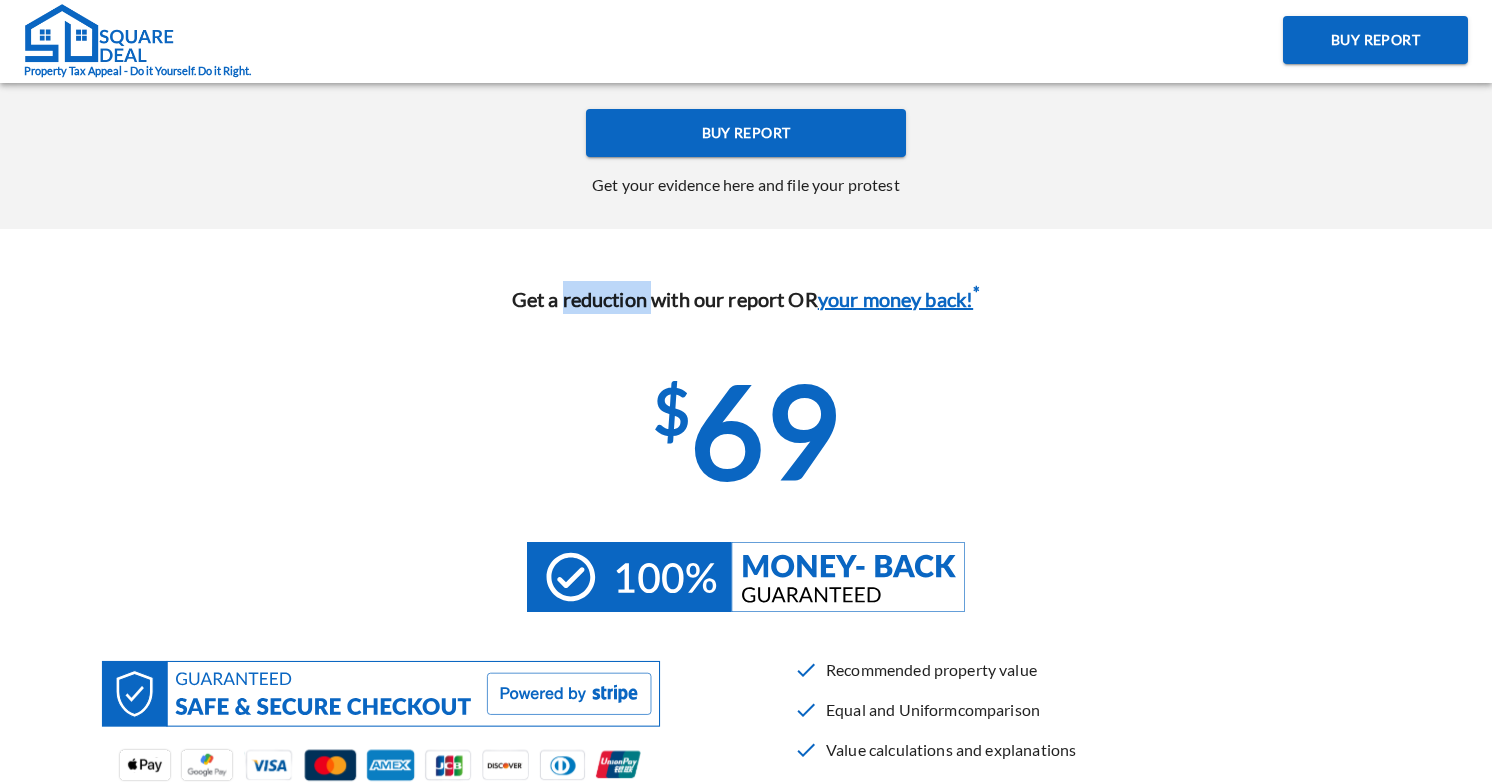 click on "Get a reduction with our report OR  your money back! *" at bounding box center (746, 297) 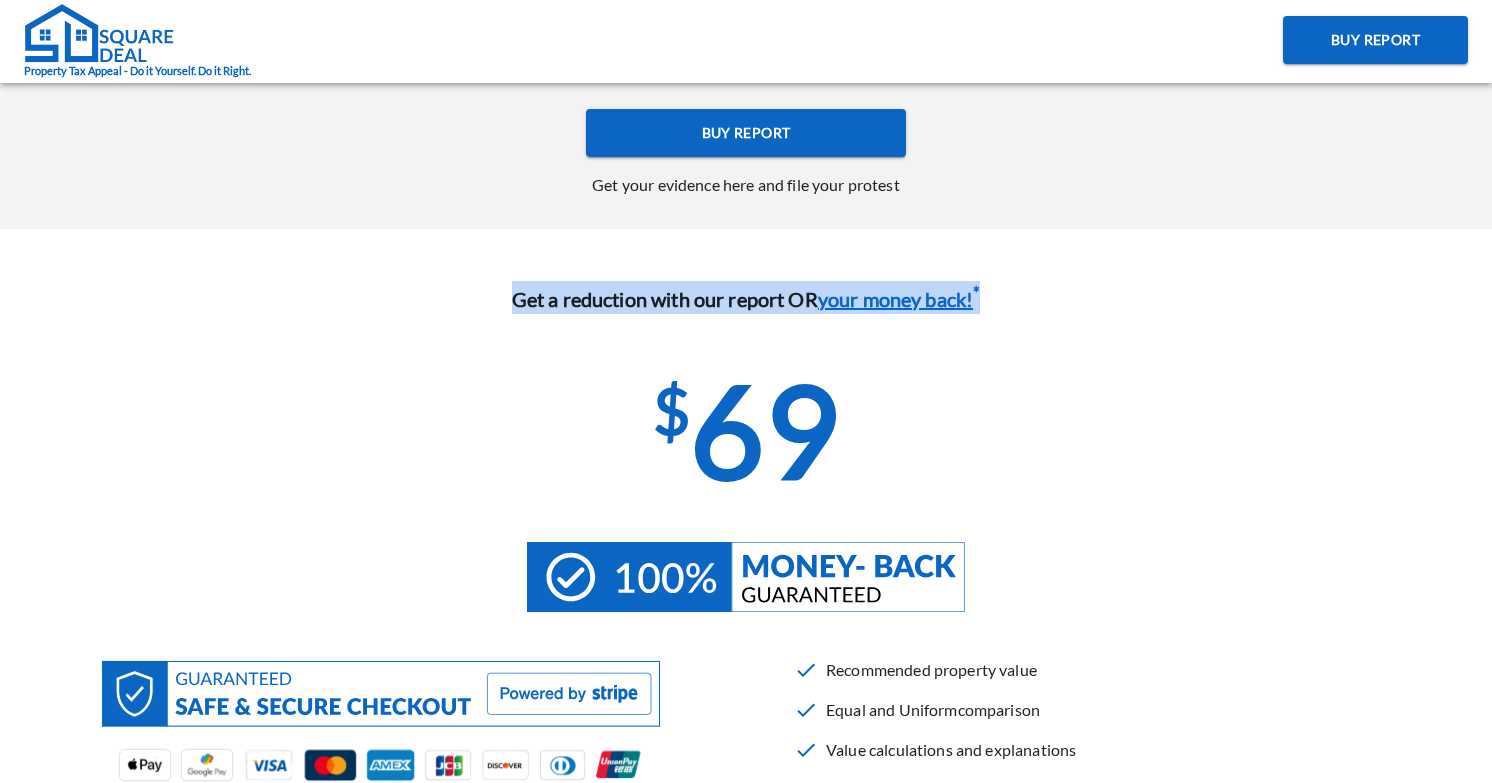 click on "Get a reduction with our report OR  your money back! *" at bounding box center [746, 297] 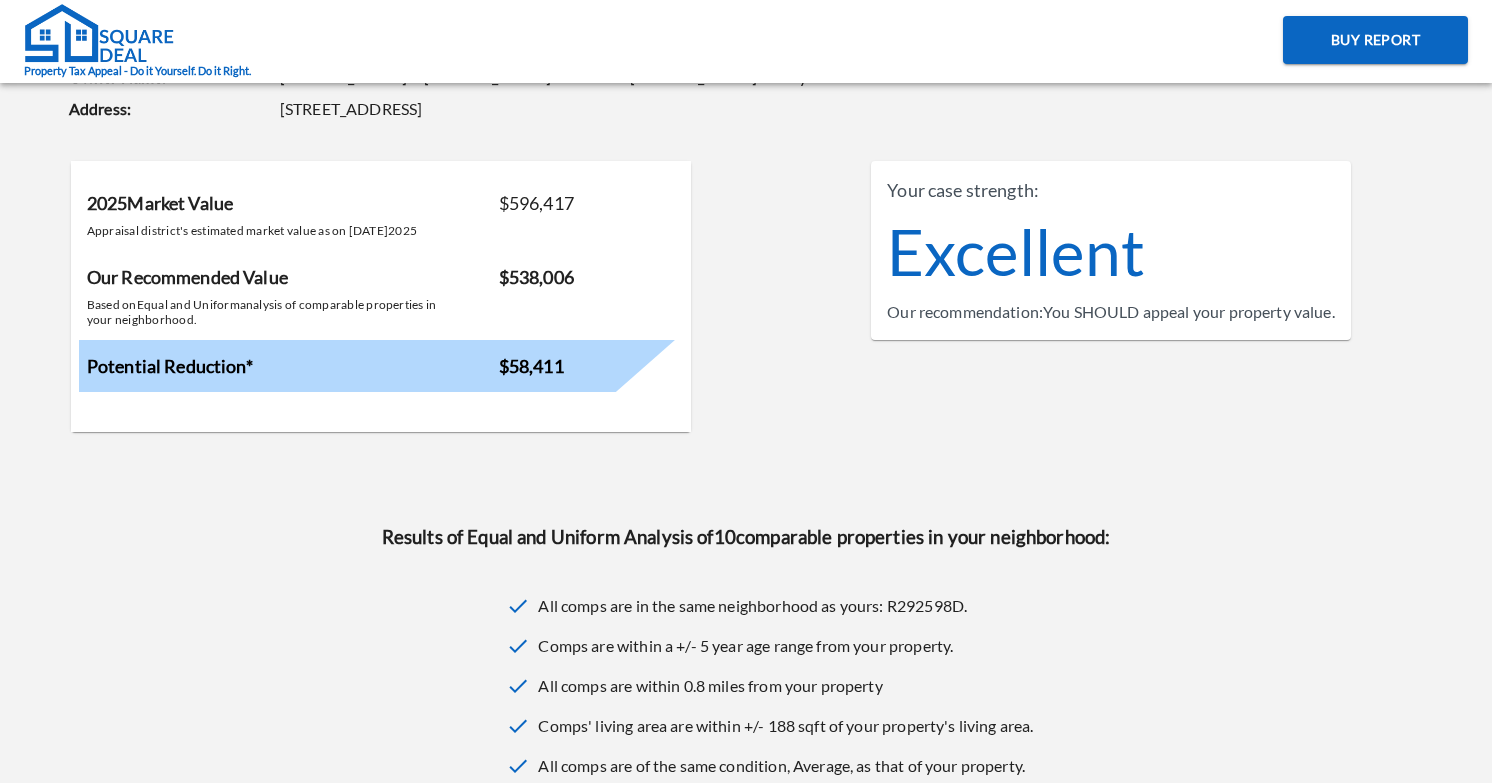 scroll, scrollTop: 0, scrollLeft: 0, axis: both 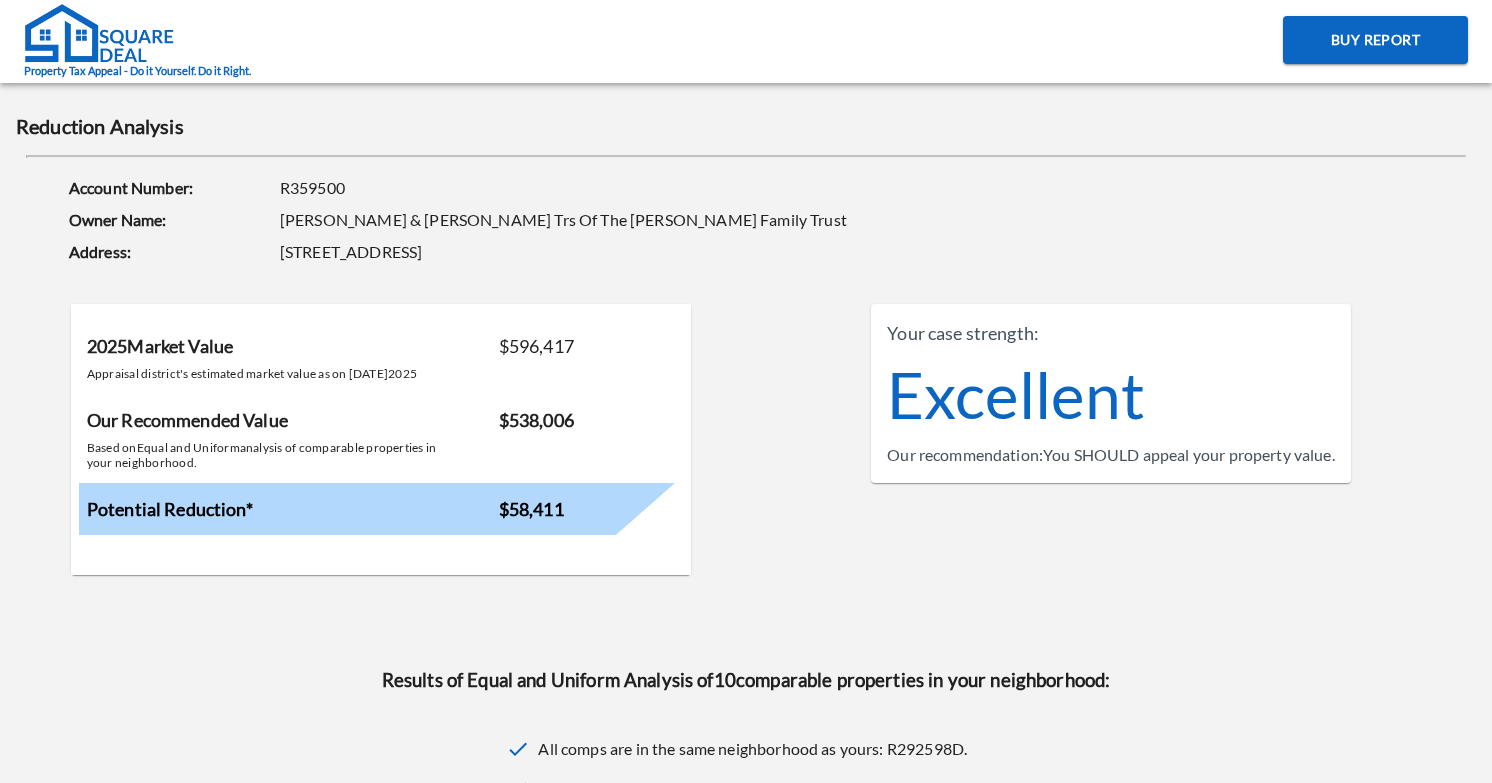 click on "Account Number:   R359500 Owner Name:   [PERSON_NAME] & [PERSON_NAME] Trs Of The [PERSON_NAME] Family Trust Address:   [STREET_ADDRESS]" at bounding box center (760, 208) 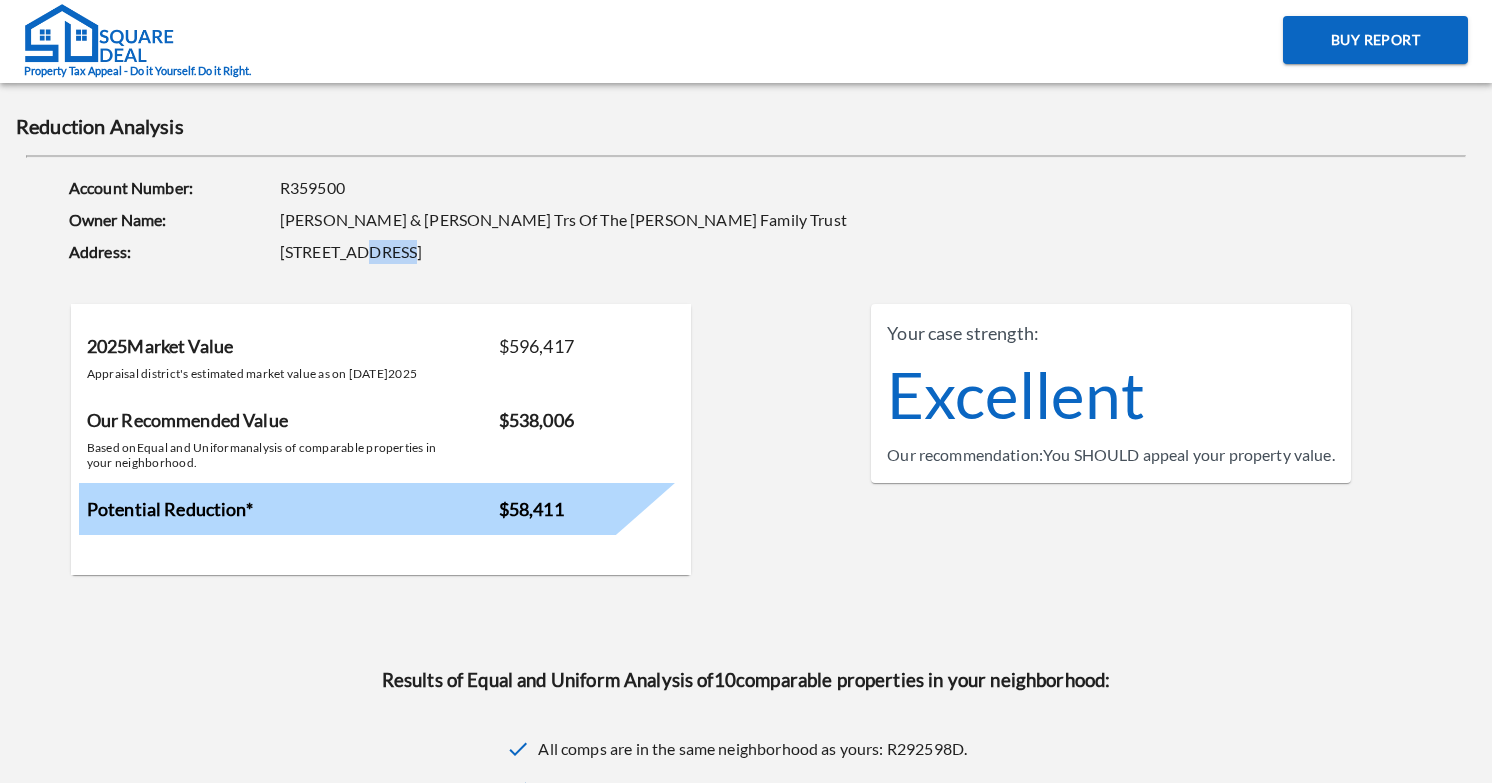 click on "Account Number:   R359500 Owner Name:   [PERSON_NAME] & [PERSON_NAME] Trs Of The [PERSON_NAME] Family Trust Address:   [STREET_ADDRESS]" at bounding box center (760, 208) 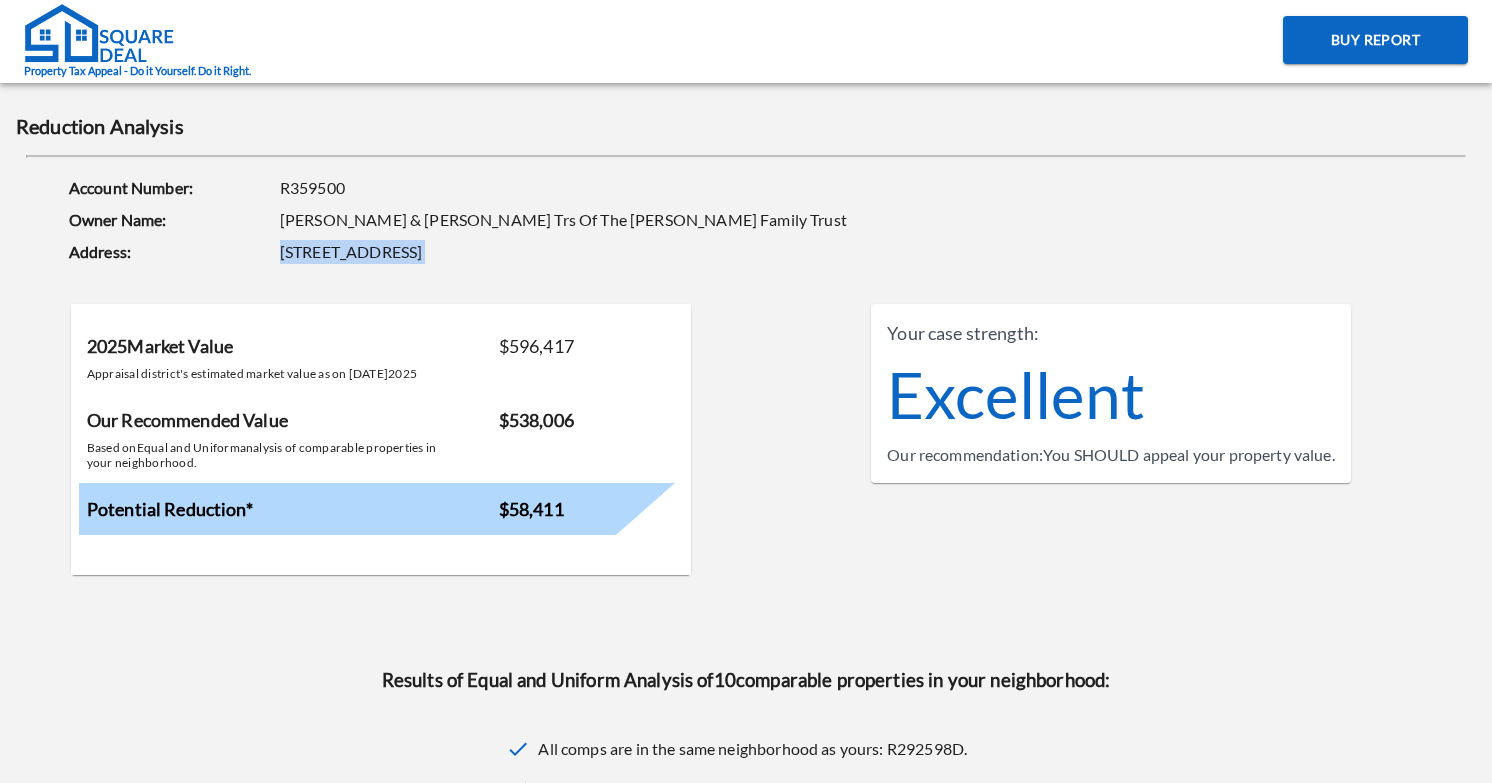 click on "Account Number:   R359500 Owner Name:   [PERSON_NAME] & [PERSON_NAME] Trs Of The [PERSON_NAME] Family Trust Address:   [STREET_ADDRESS]" at bounding box center [760, 208] 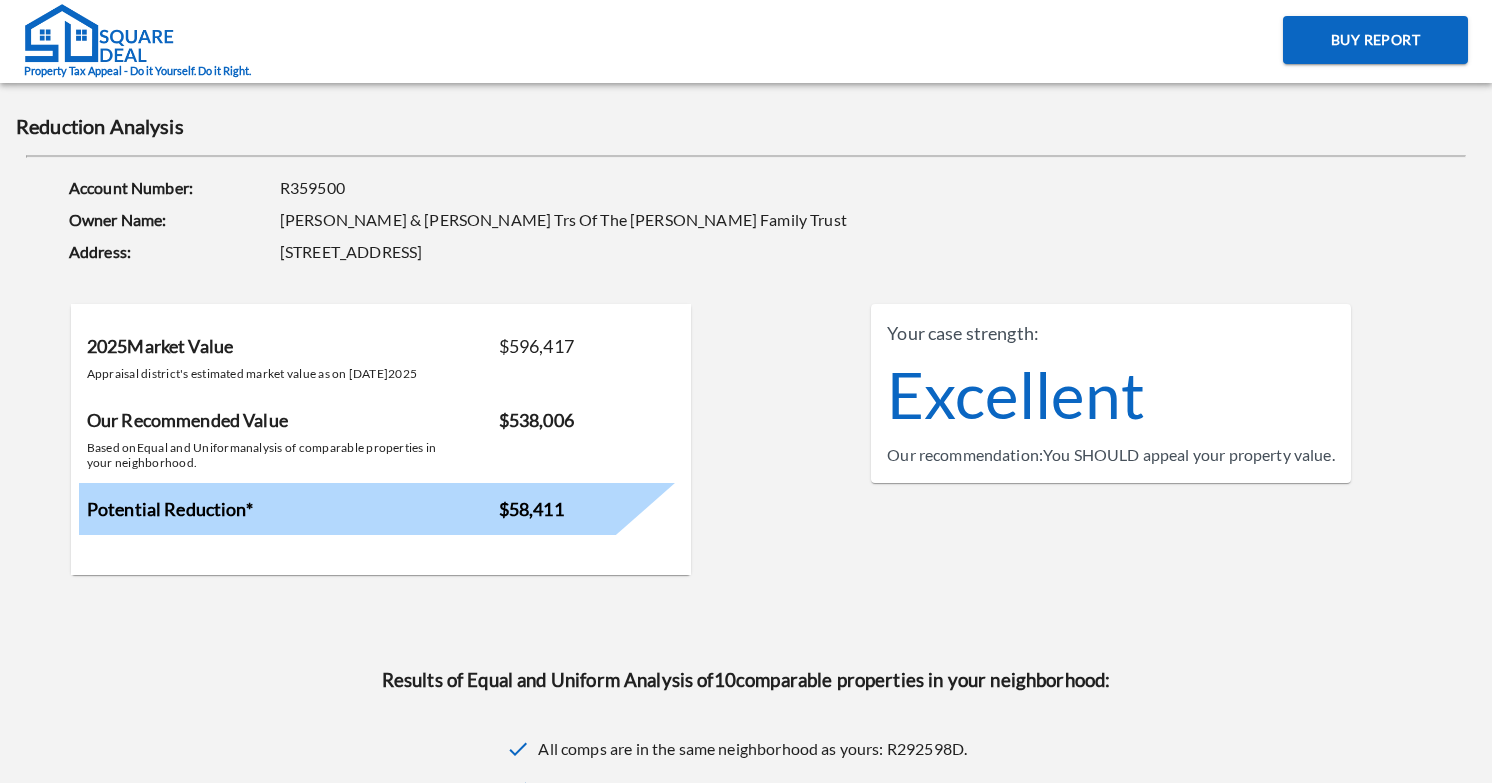 click on "[PERSON_NAME] & [PERSON_NAME] Trs Of The [PERSON_NAME] Family Trust" at bounding box center [702, 220] 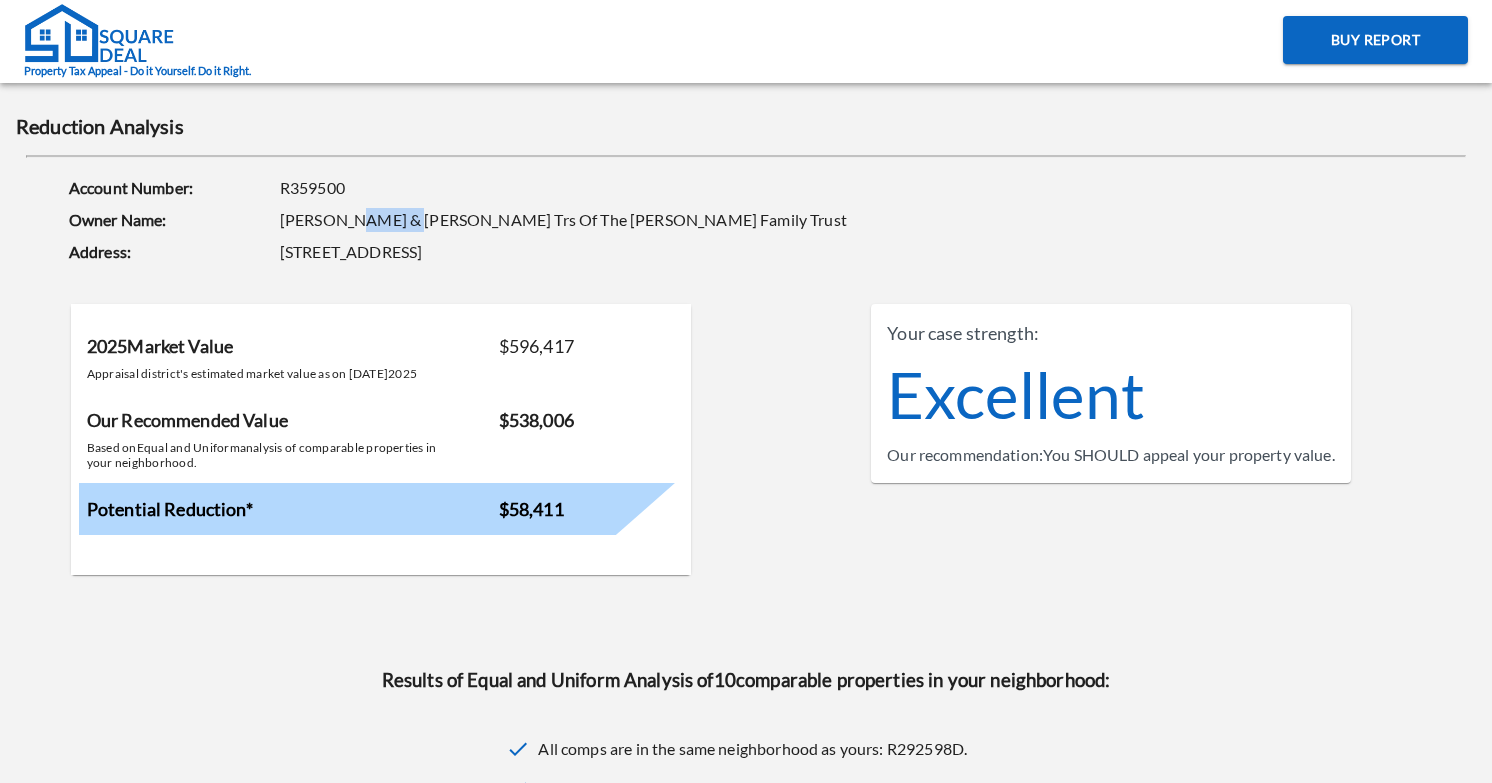 click on "[PERSON_NAME] & [PERSON_NAME] Trs Of The [PERSON_NAME] Family Trust" at bounding box center (702, 220) 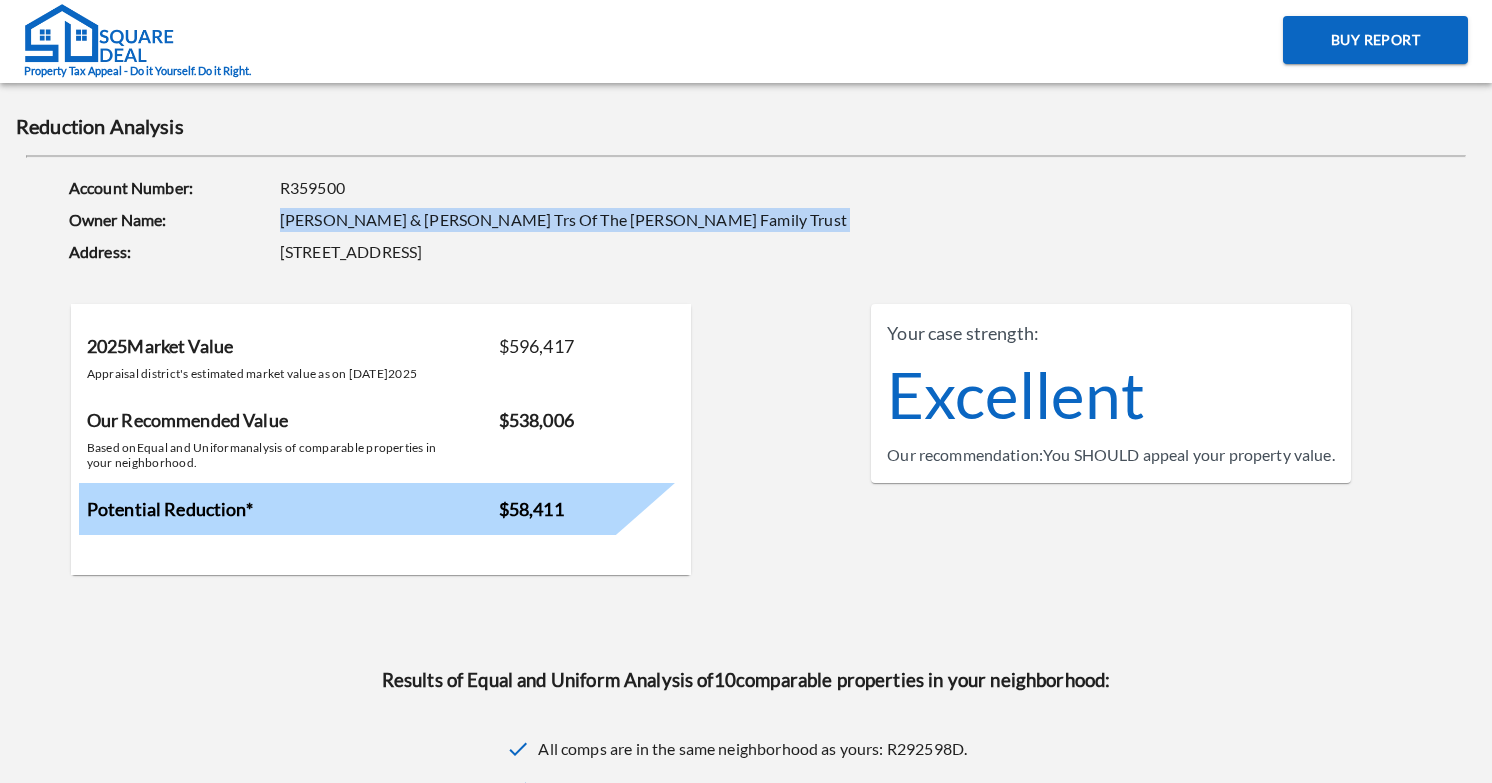 click on "[PERSON_NAME] & [PERSON_NAME] Trs Of The [PERSON_NAME] Family Trust" at bounding box center [702, 220] 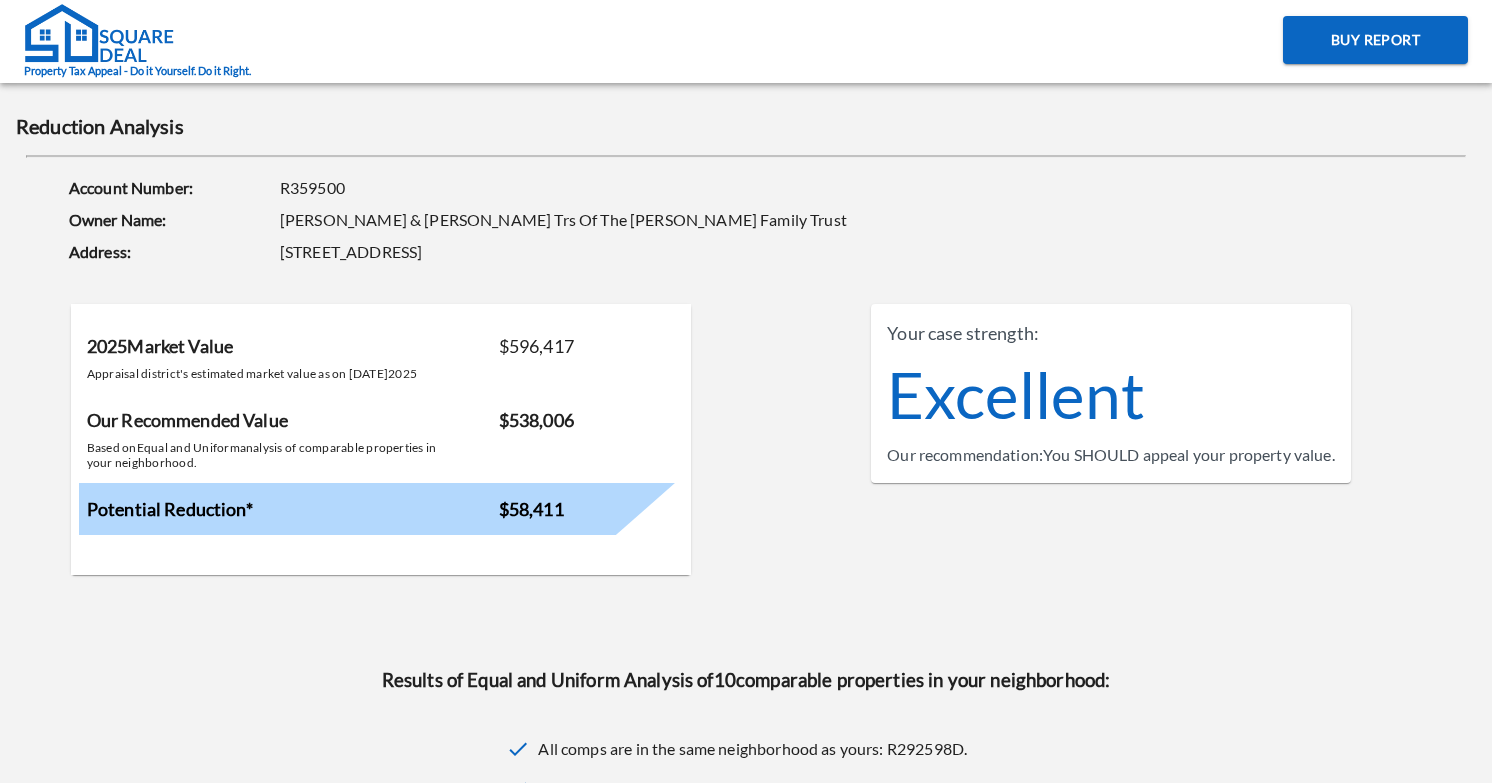 click on "[STREET_ADDRESS]" at bounding box center (702, 252) 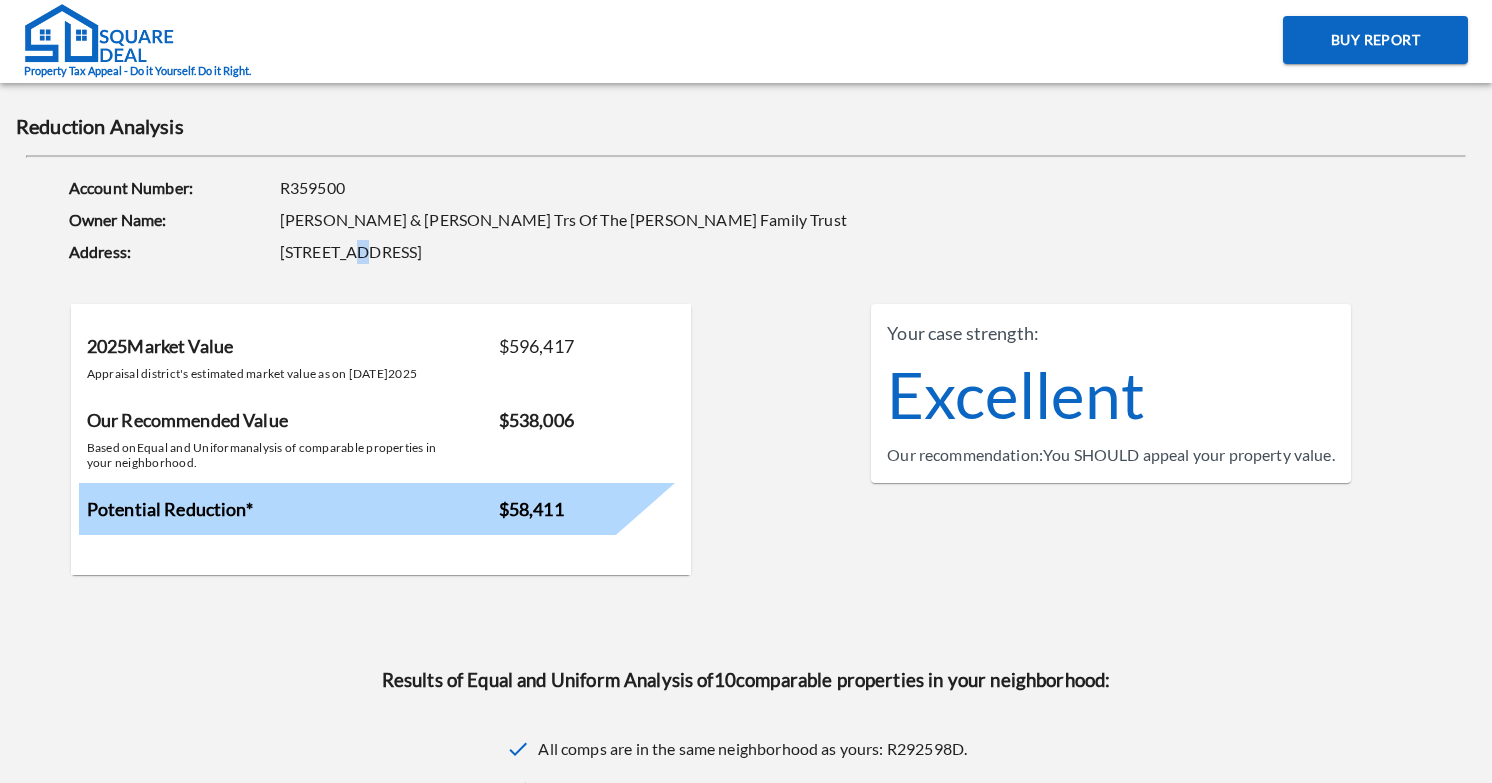 click on "[STREET_ADDRESS]" at bounding box center (702, 252) 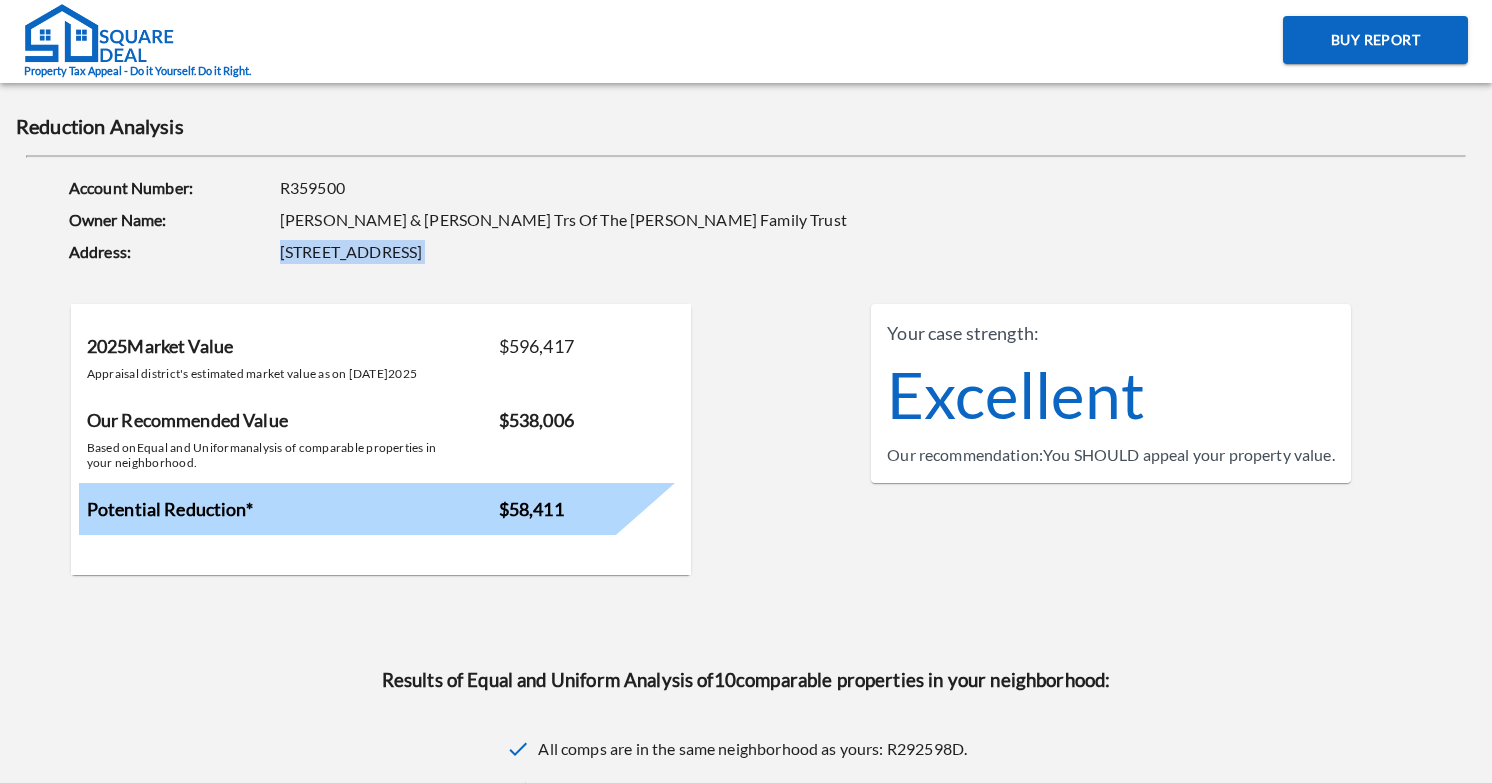 click on "[STREET_ADDRESS]" at bounding box center (702, 252) 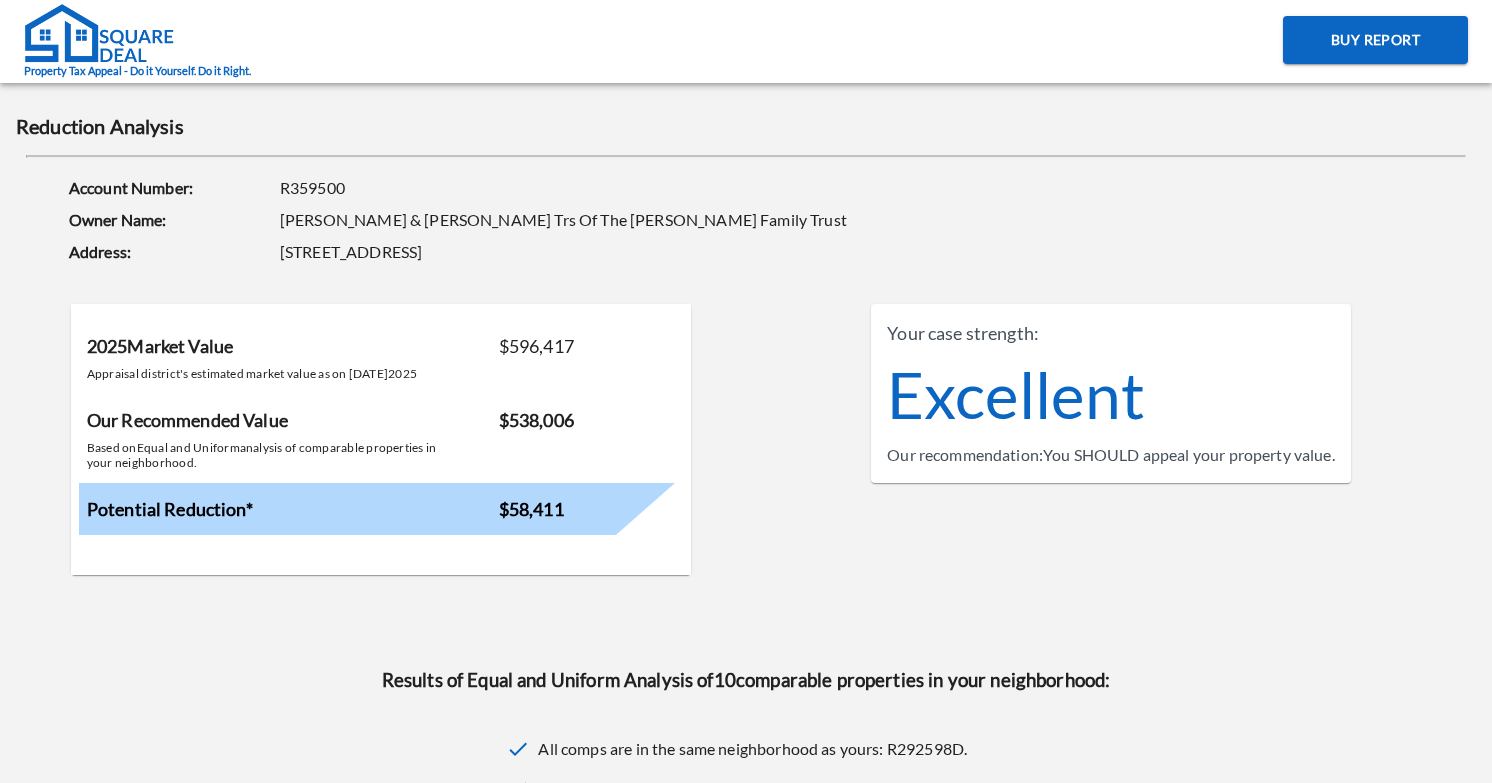 click on "[PERSON_NAME] & [PERSON_NAME] Trs Of The [PERSON_NAME] Family Trust" at bounding box center (702, 220) 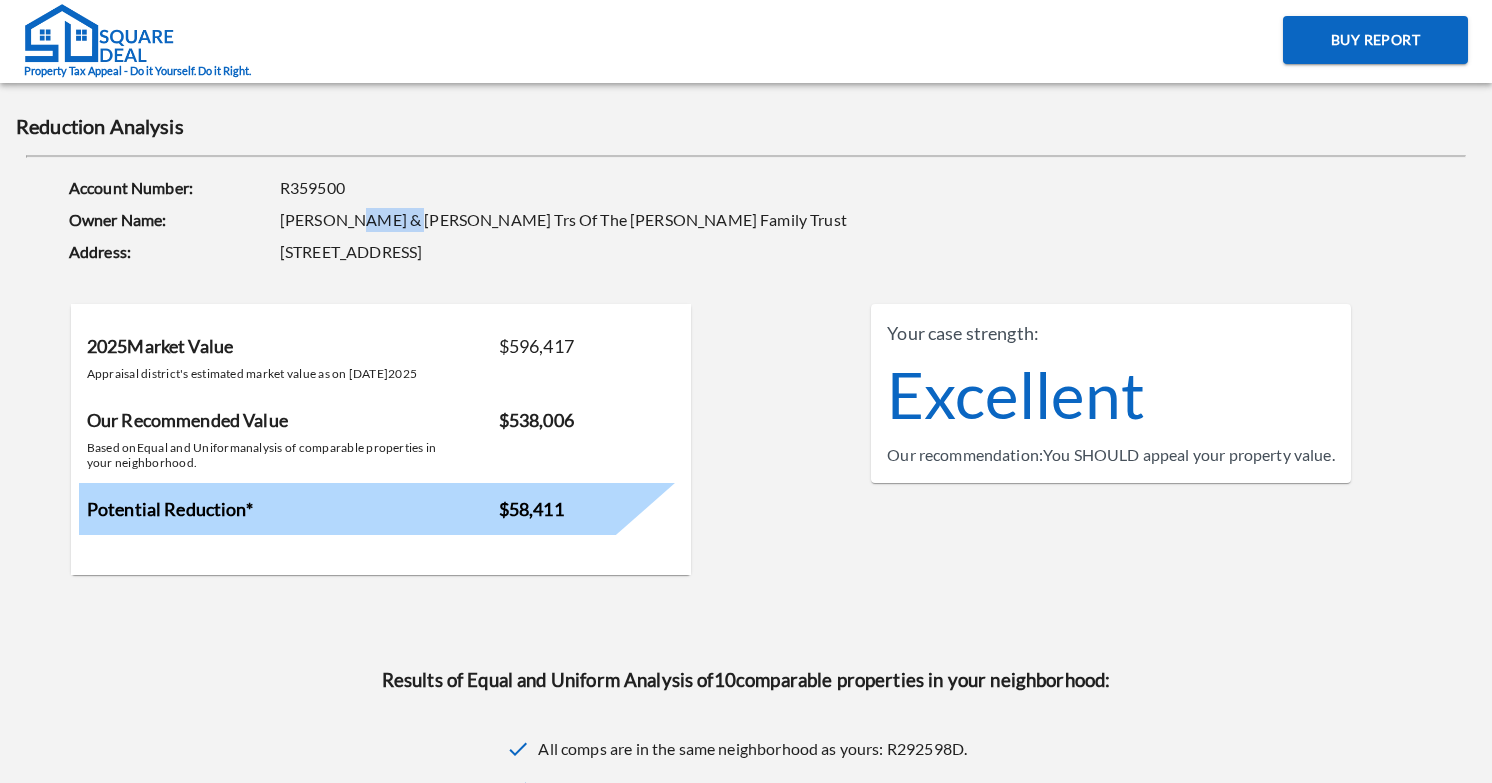 click on "[PERSON_NAME] & [PERSON_NAME] Trs Of The [PERSON_NAME] Family Trust" at bounding box center (702, 220) 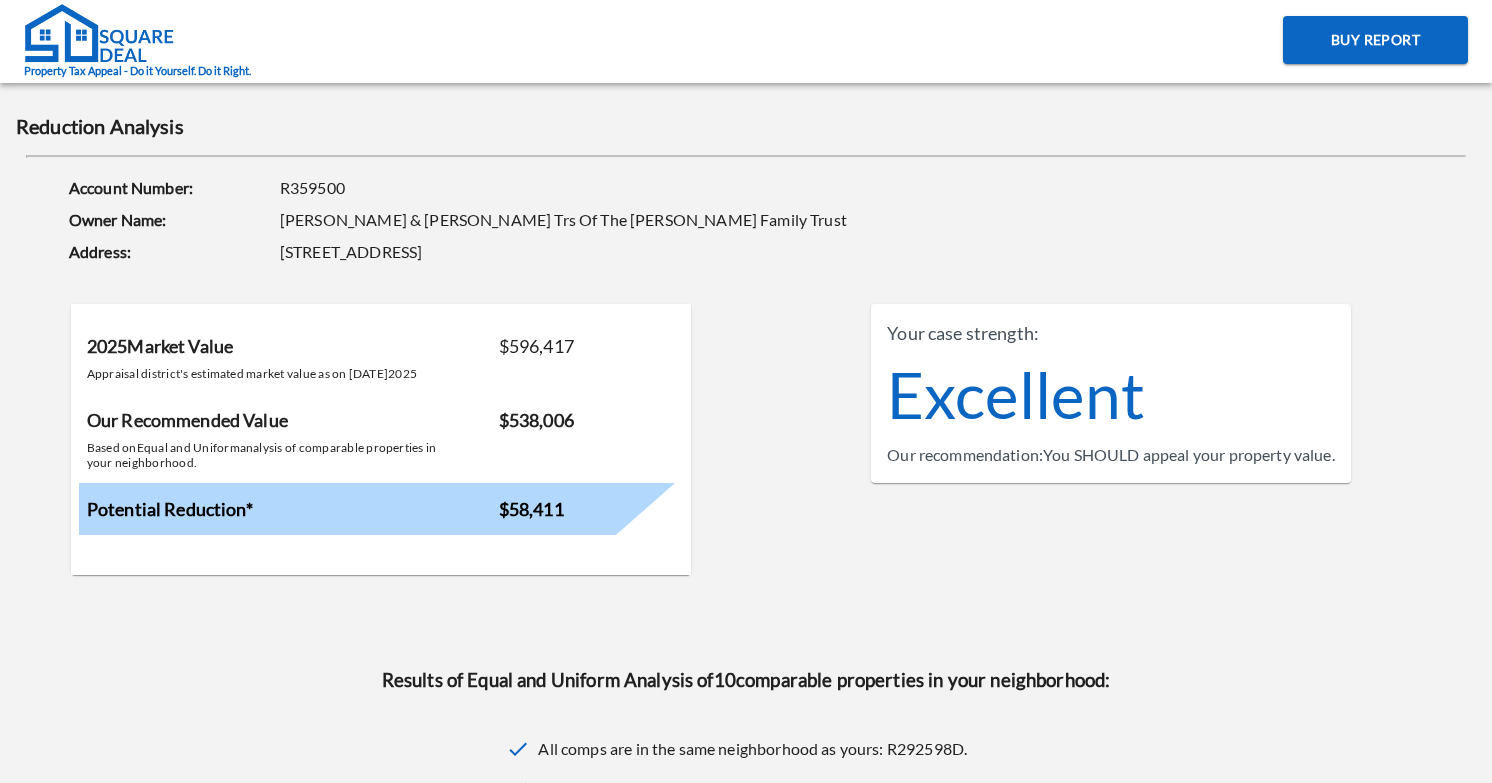 click on "[PERSON_NAME] & [PERSON_NAME] Trs Of The [PERSON_NAME] Family Trust" at bounding box center [702, 220] 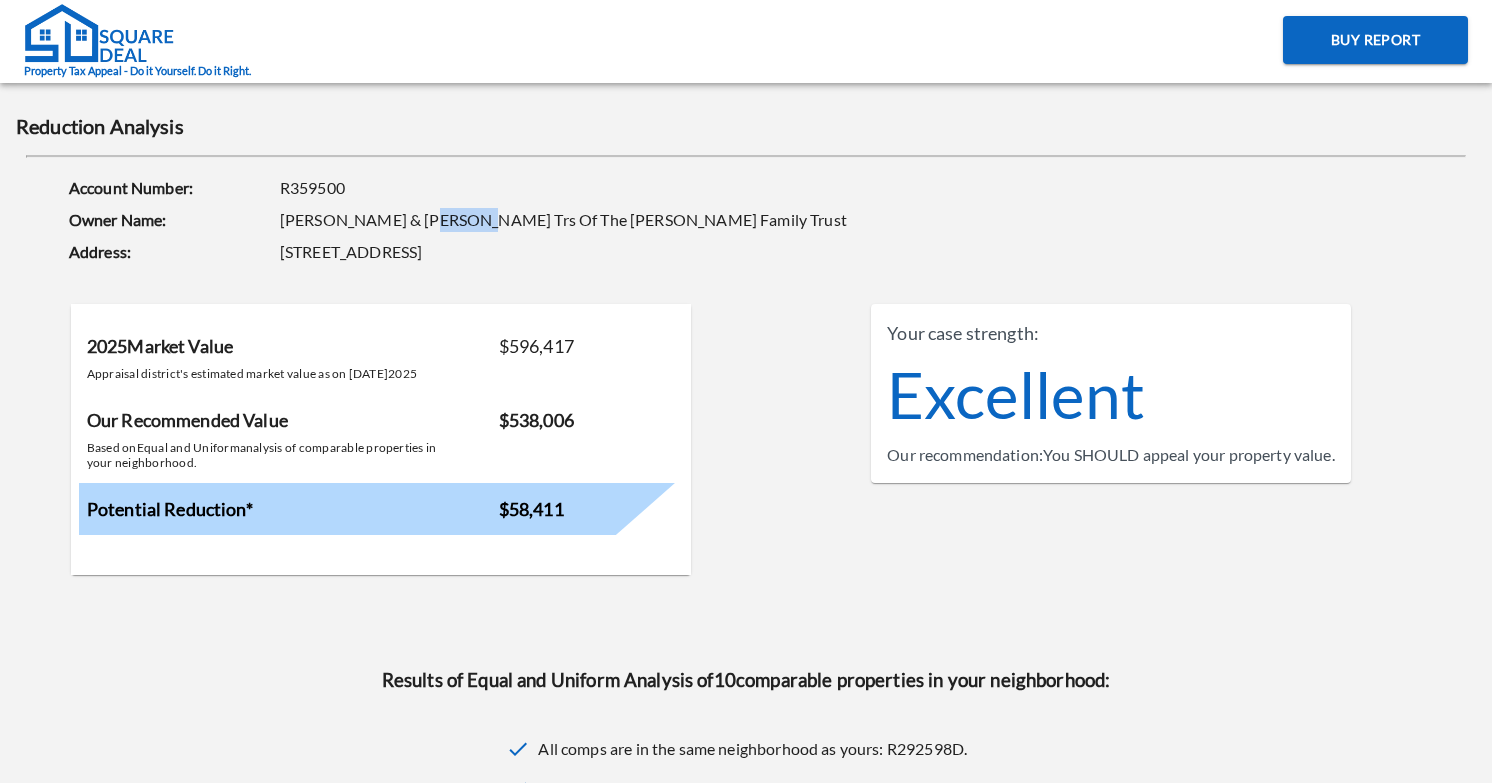 click on "[PERSON_NAME] & [PERSON_NAME] Trs Of The [PERSON_NAME] Family Trust" at bounding box center [702, 220] 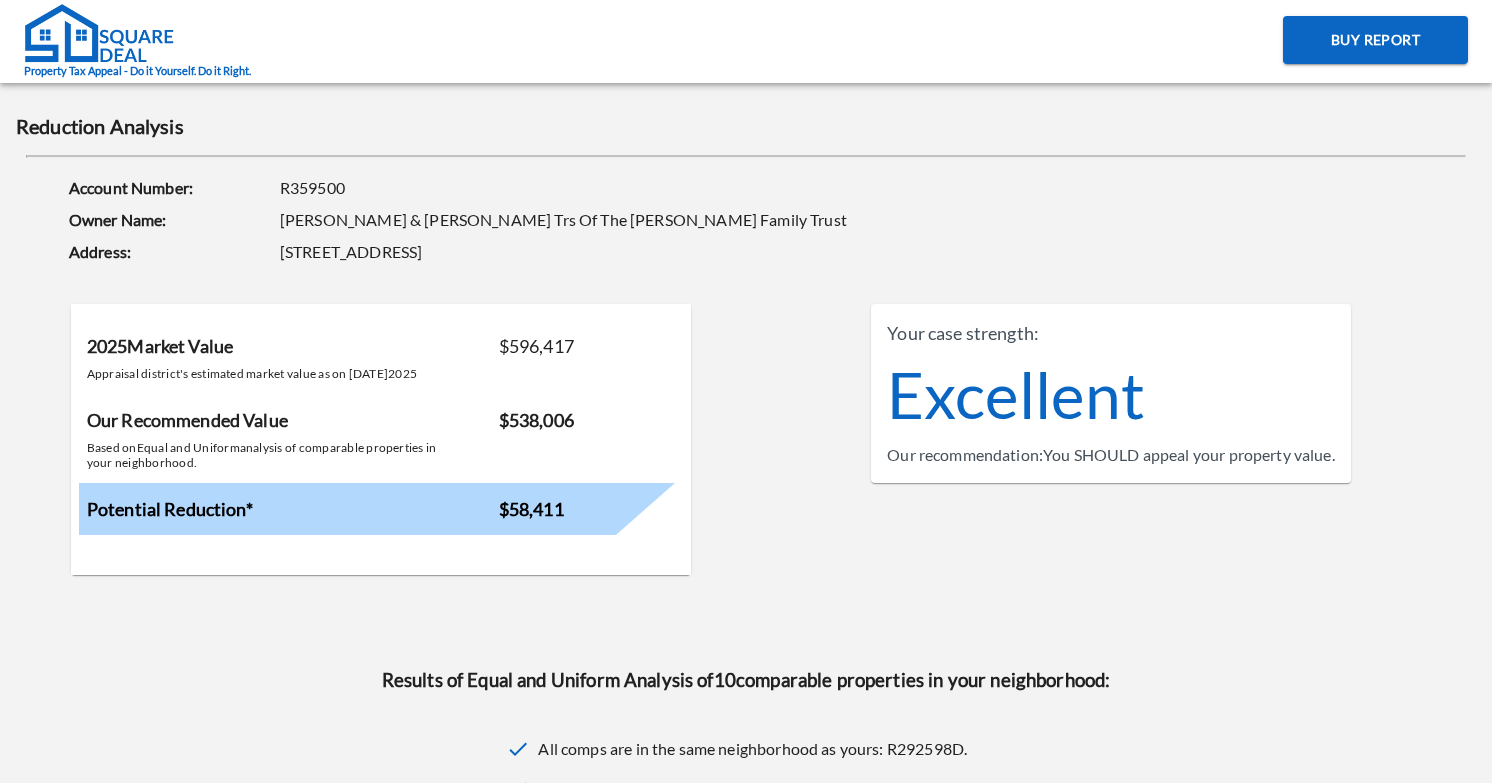 click on "[PERSON_NAME] & [PERSON_NAME] Trs Of The [PERSON_NAME] Family Trust" at bounding box center [702, 220] 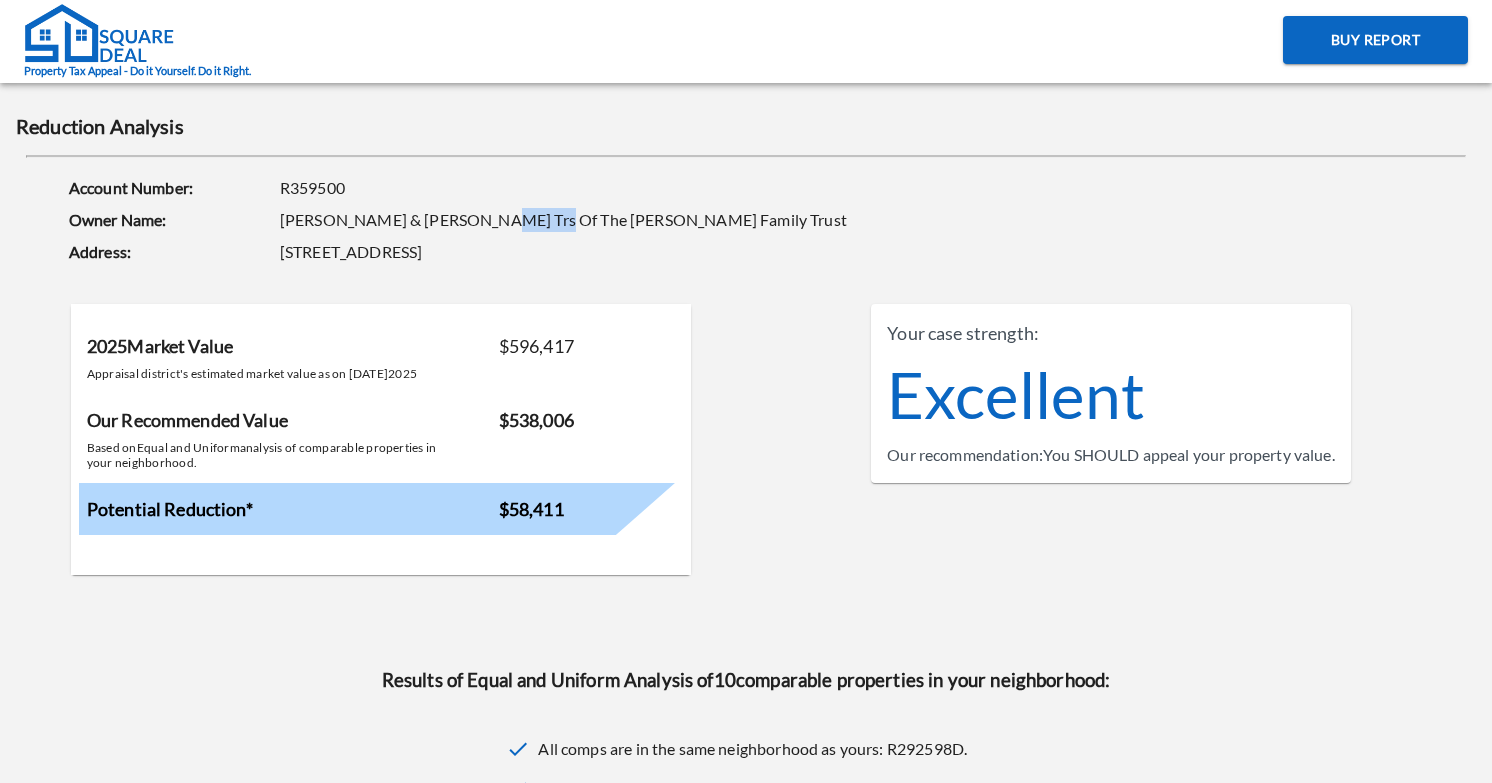 click on "[PERSON_NAME] & [PERSON_NAME] Trs Of The [PERSON_NAME] Family Trust" at bounding box center (702, 220) 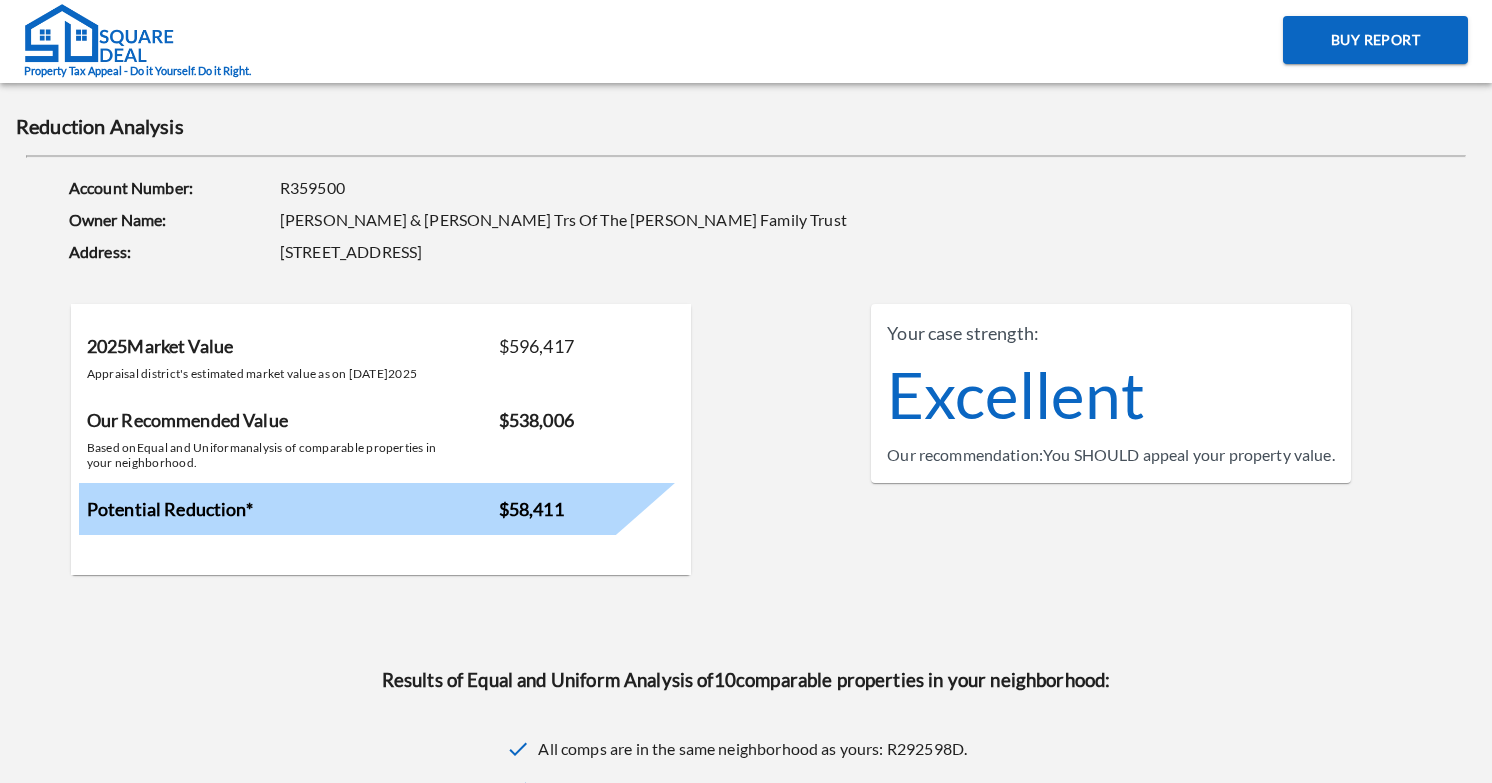 click on "[PERSON_NAME] & [PERSON_NAME] Trs Of The [PERSON_NAME] Family Trust" at bounding box center (702, 220) 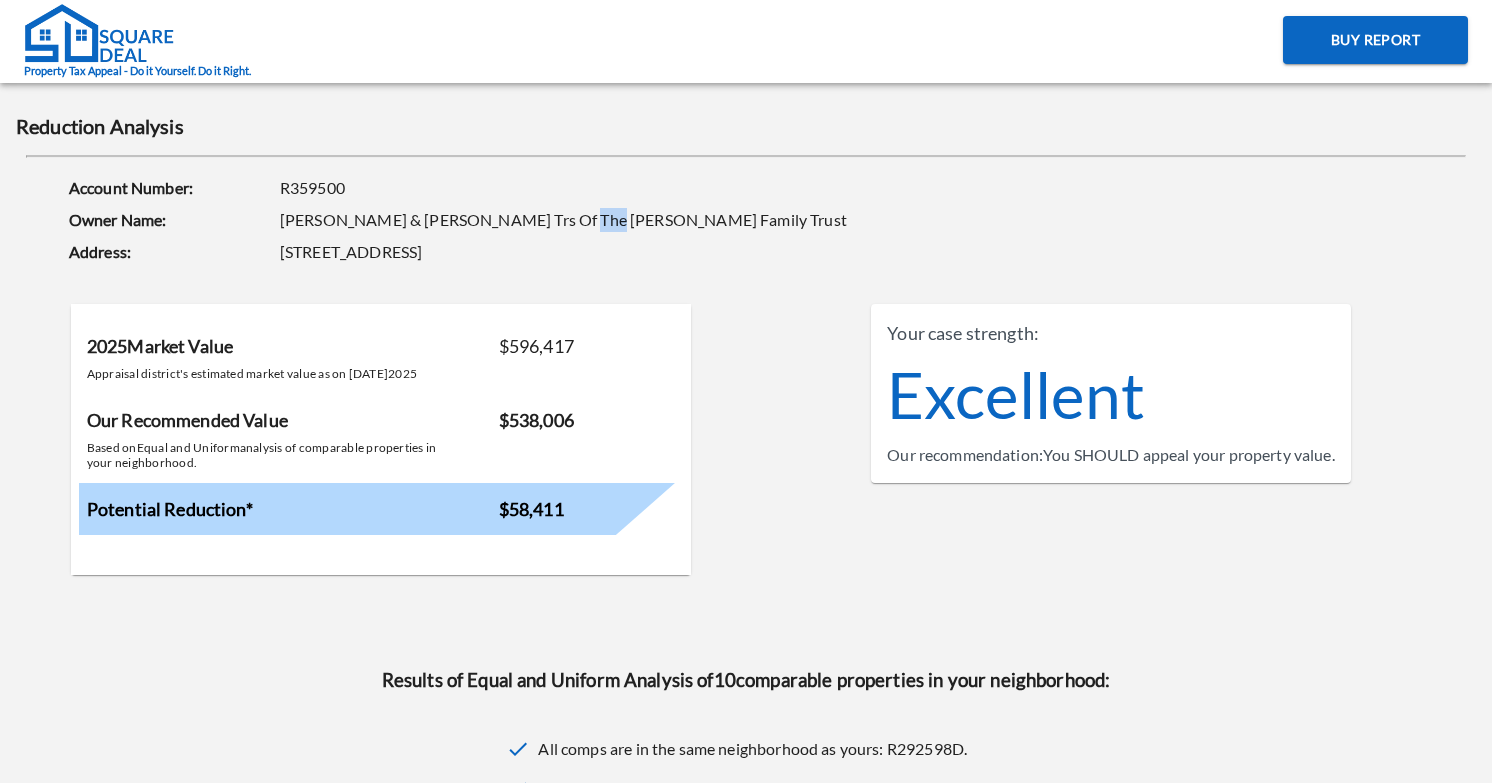click on "[PERSON_NAME] & [PERSON_NAME] Trs Of The [PERSON_NAME] Family Trust" at bounding box center [702, 220] 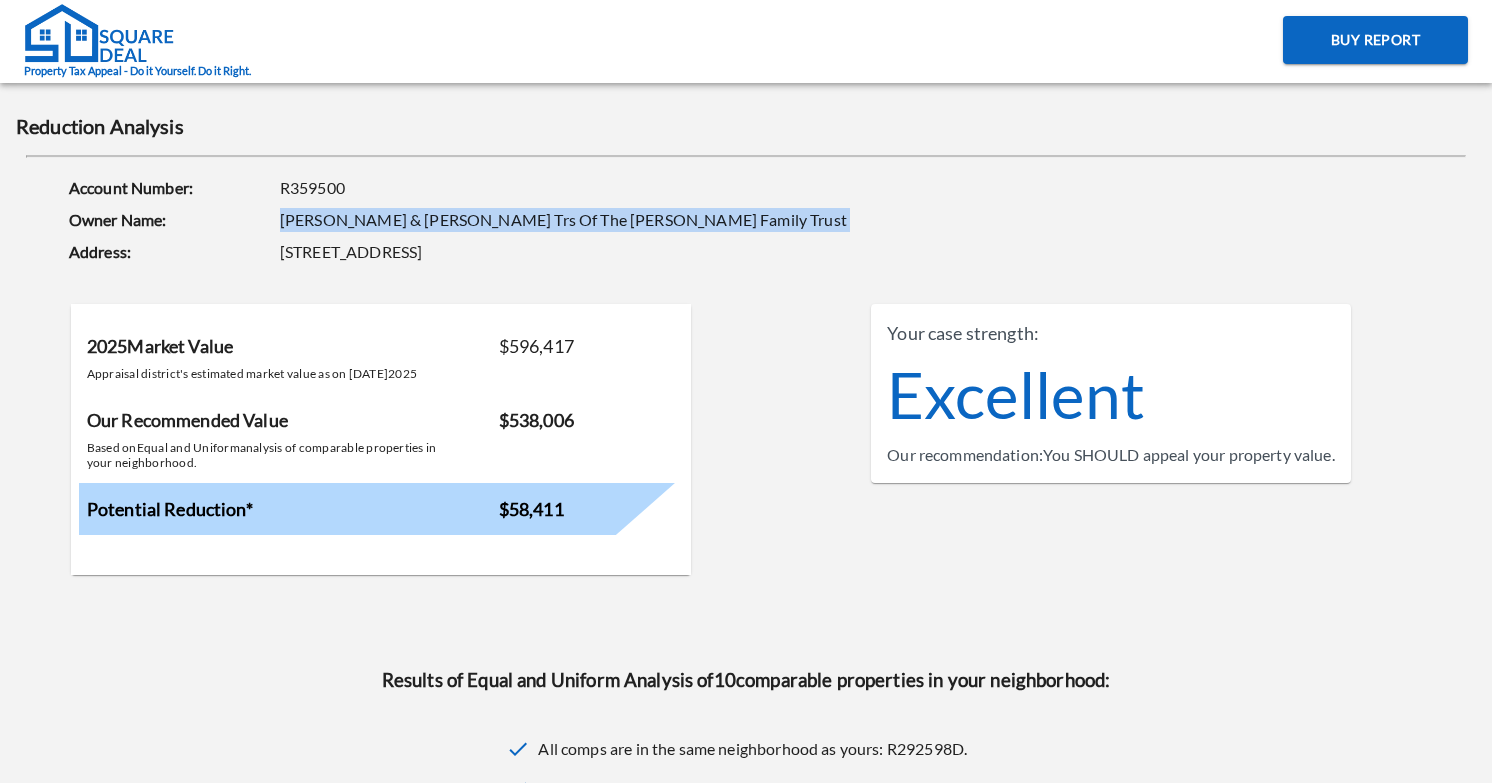 click on "[PERSON_NAME] & [PERSON_NAME] Trs Of The [PERSON_NAME] Family Trust" at bounding box center (702, 220) 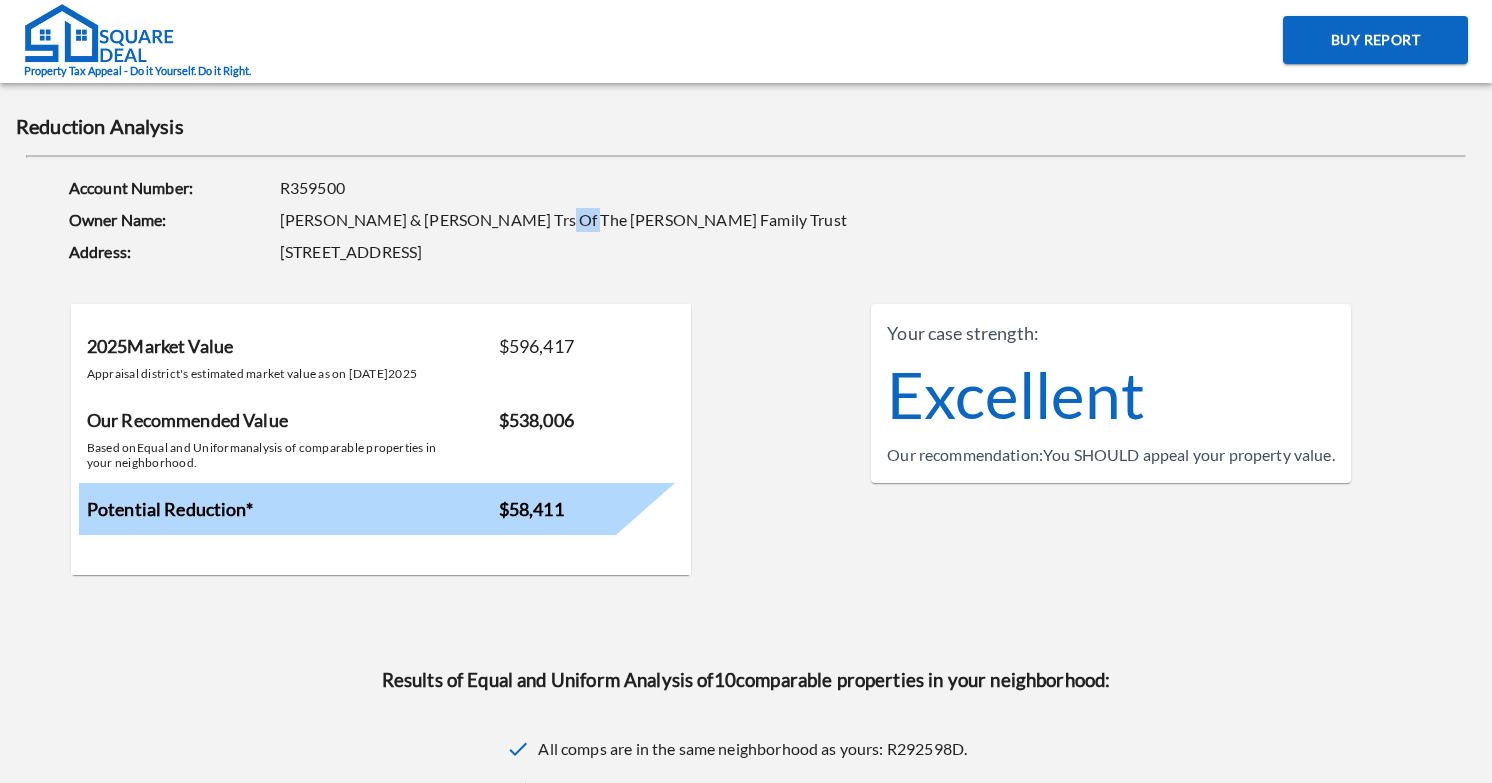 click on "[PERSON_NAME] & [PERSON_NAME] Trs Of The [PERSON_NAME] Family Trust" at bounding box center (702, 220) 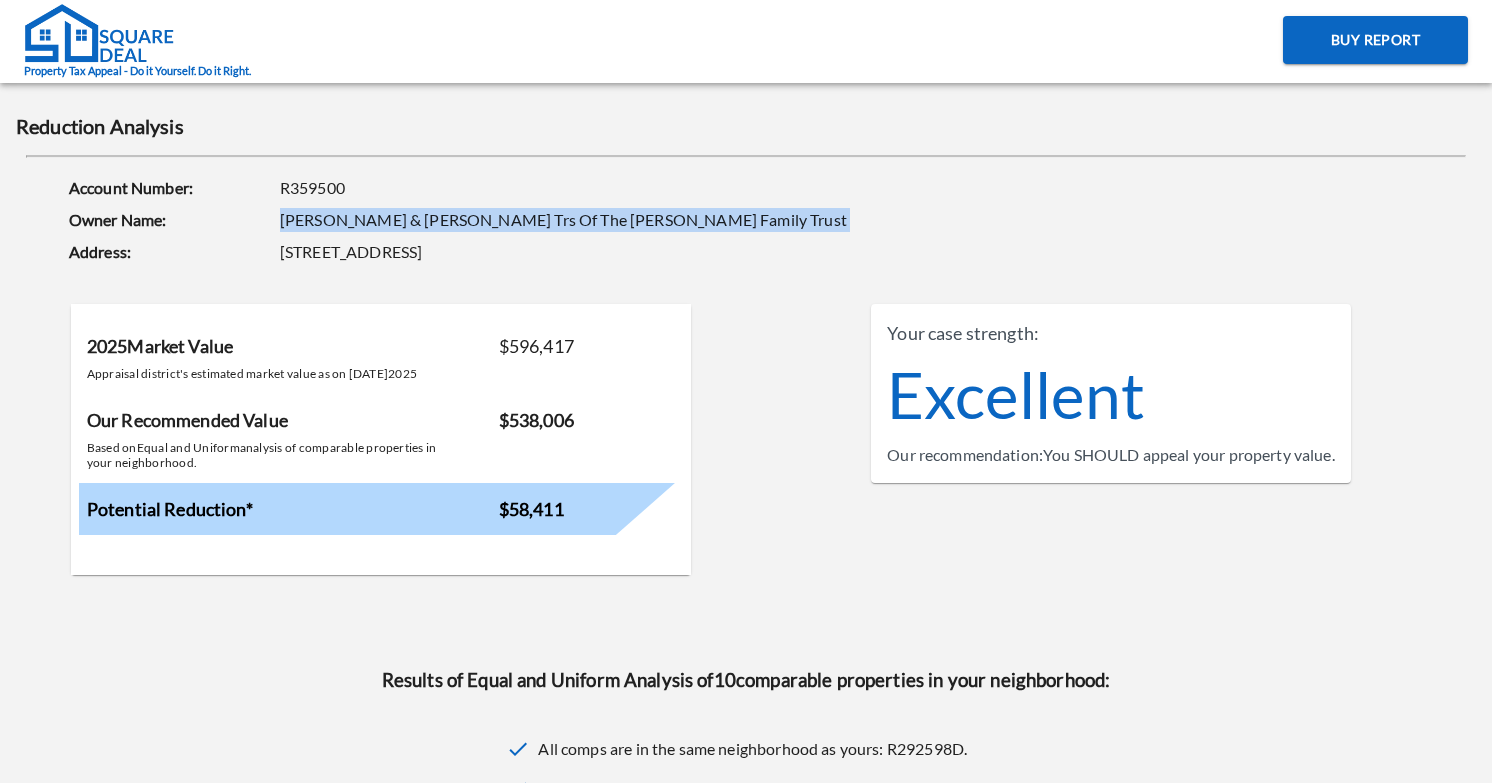 click on "[PERSON_NAME] & [PERSON_NAME] Trs Of The [PERSON_NAME] Family Trust" at bounding box center [702, 220] 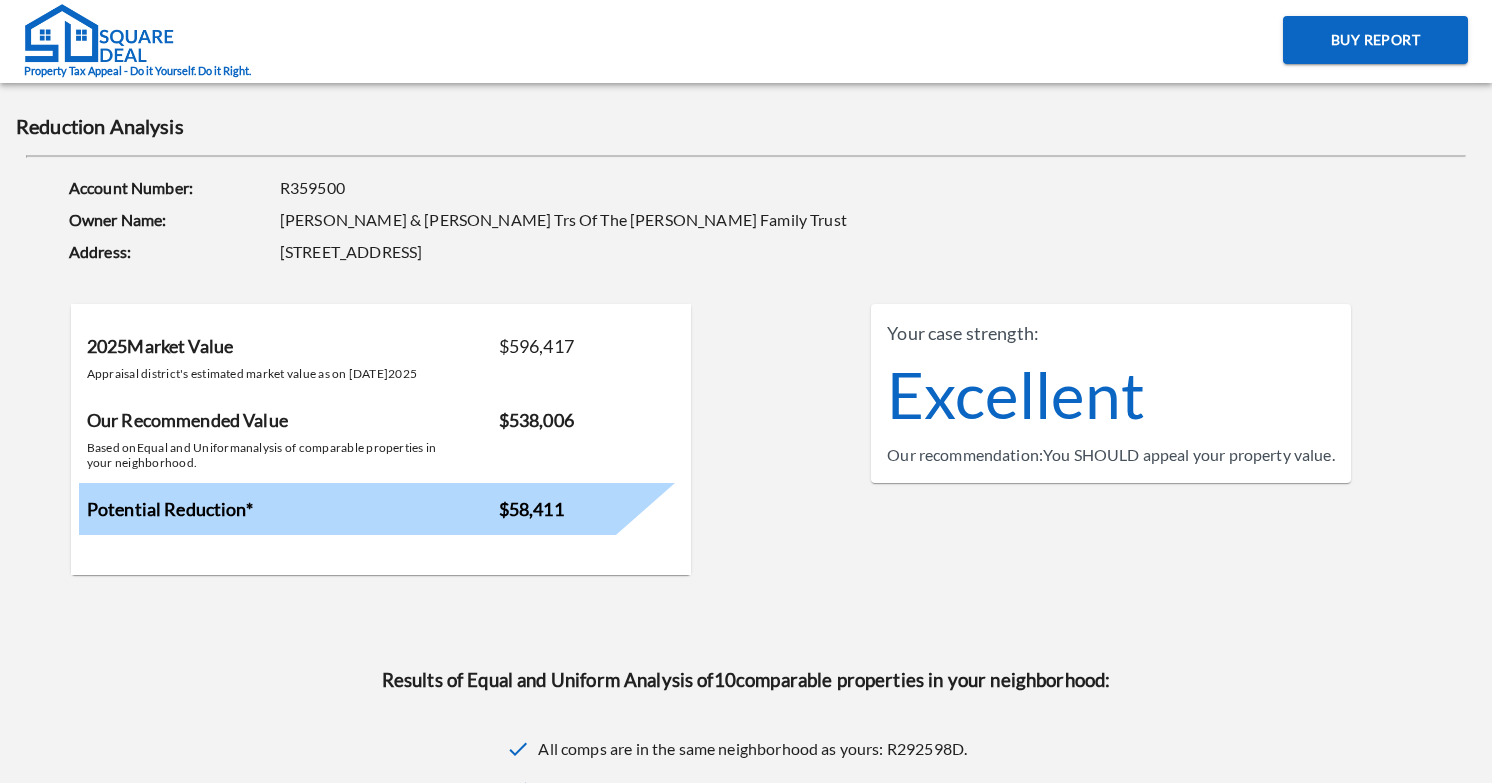 click on "[STREET_ADDRESS]" at bounding box center [702, 252] 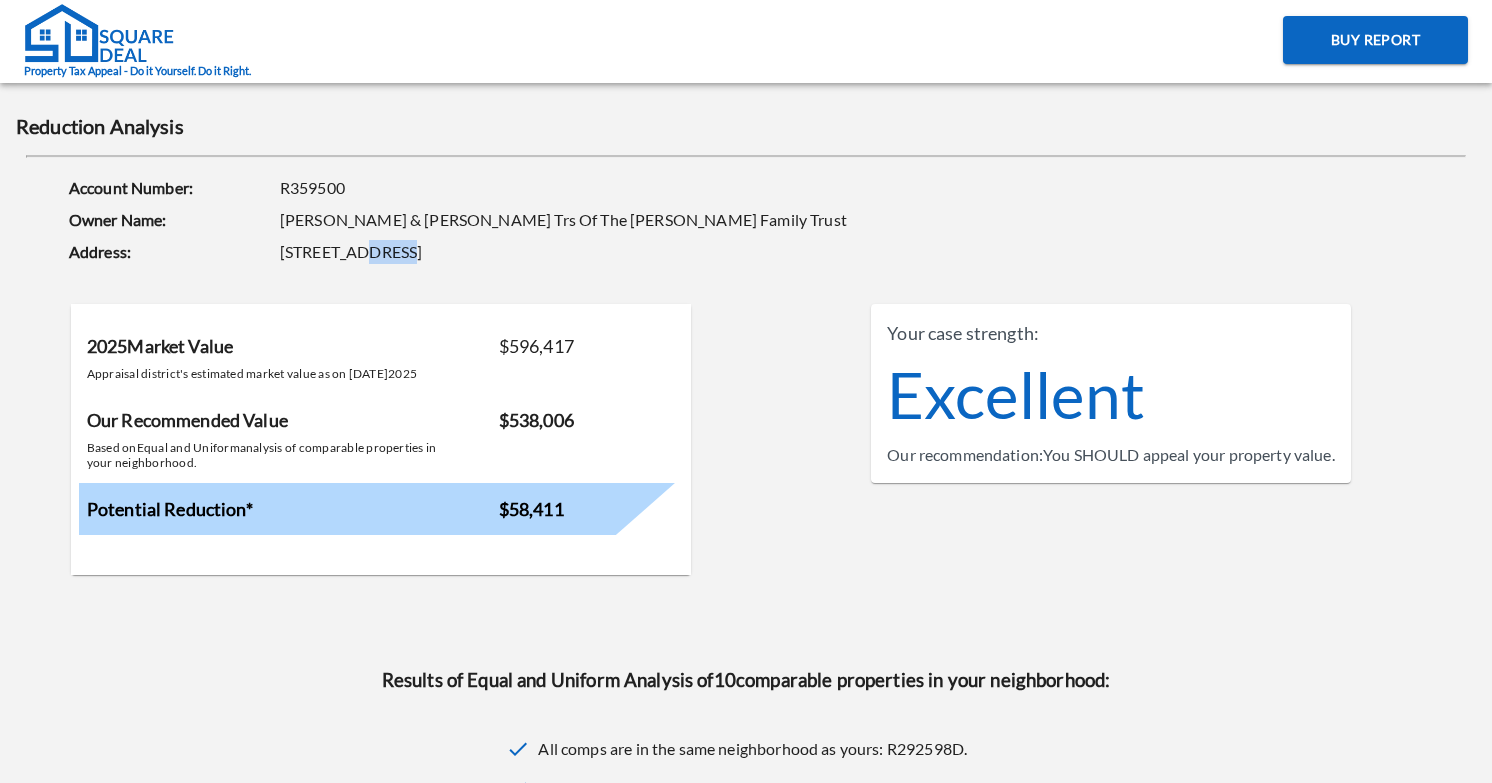 click on "[STREET_ADDRESS]" at bounding box center (702, 252) 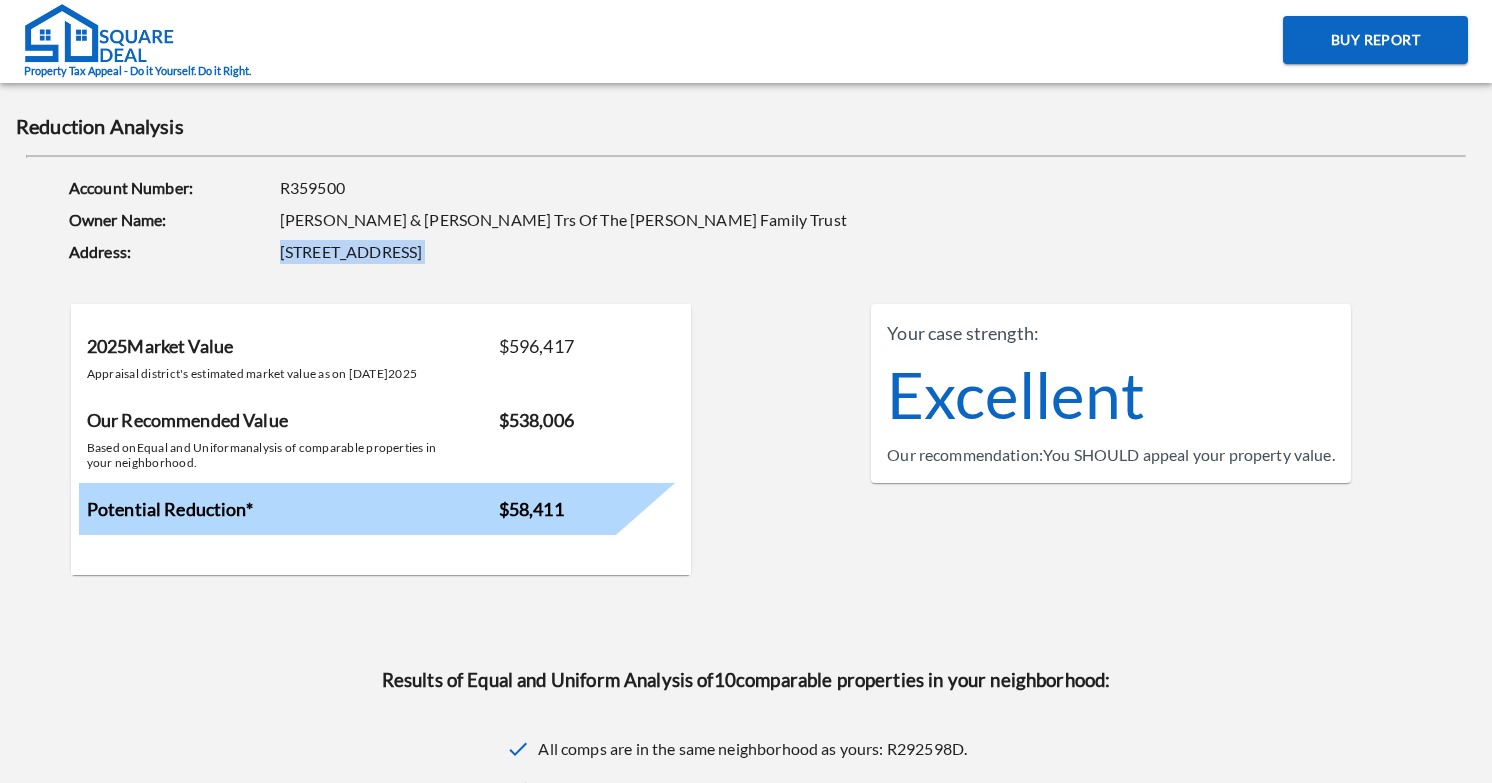 drag, startPoint x: 364, startPoint y: 256, endPoint x: 408, endPoint y: 252, distance: 44.181442 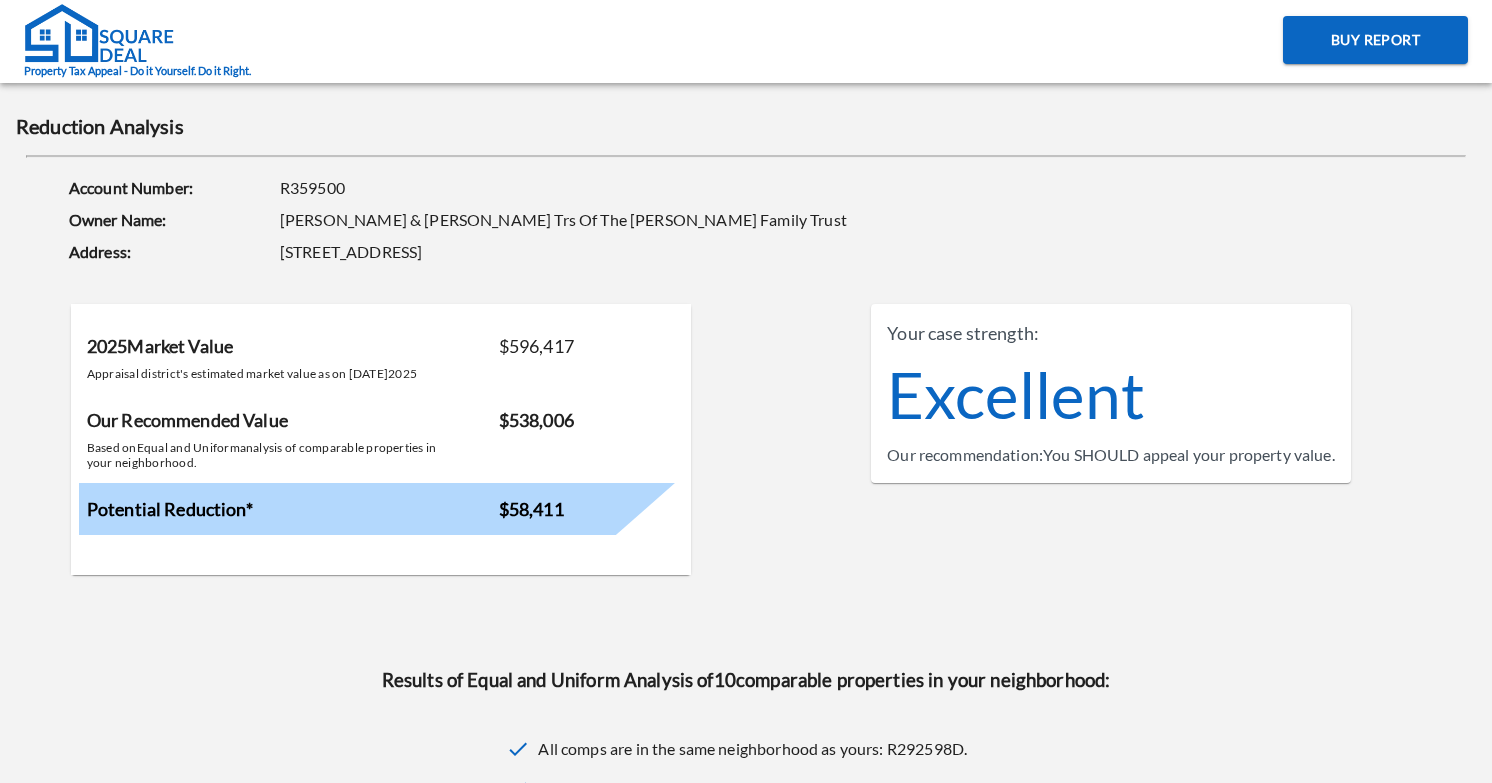 click on "[PERSON_NAME] & [PERSON_NAME] Trs Of The [PERSON_NAME] Family Trust" at bounding box center [702, 220] 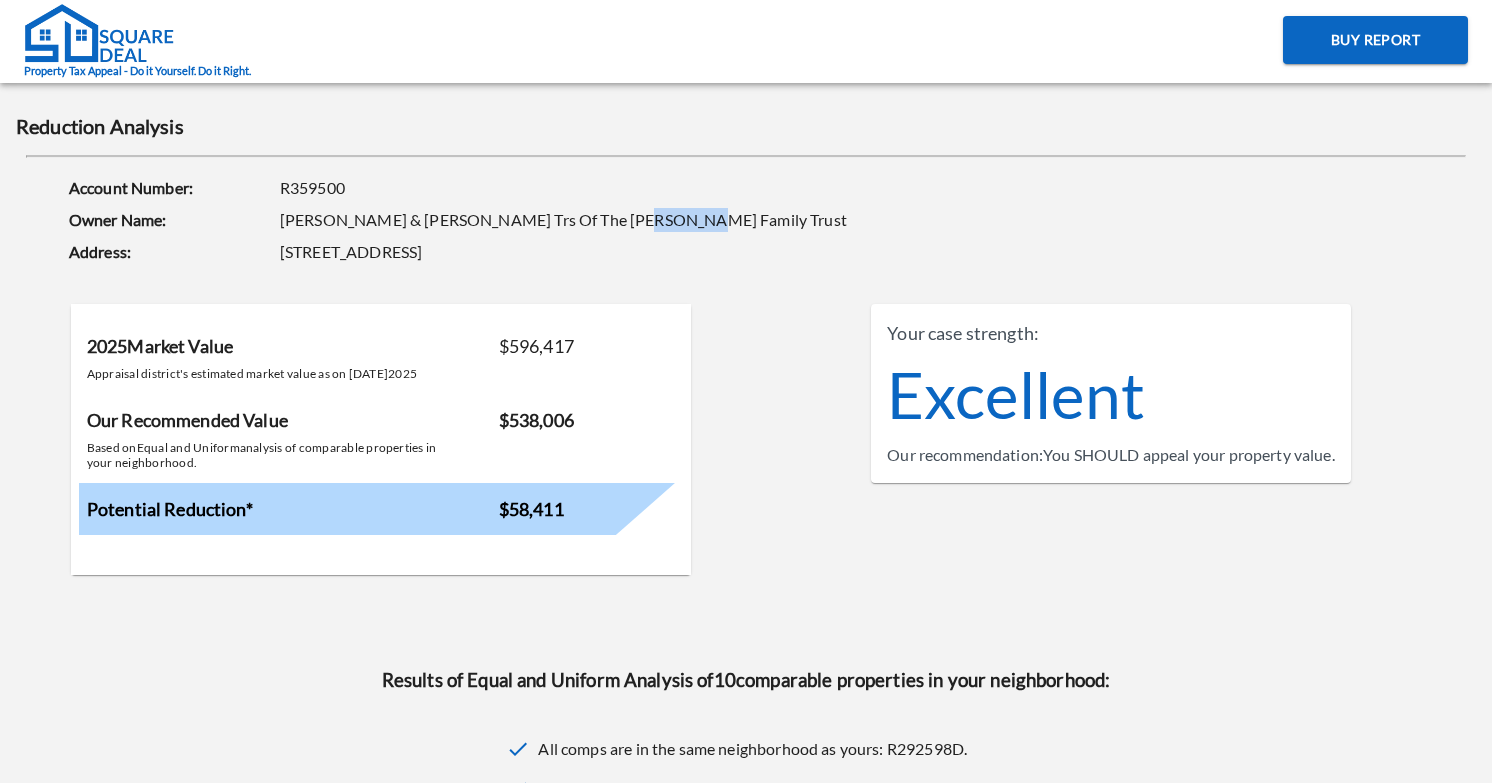 click on "[PERSON_NAME] & [PERSON_NAME] Trs Of The [PERSON_NAME] Family Trust" at bounding box center (702, 220) 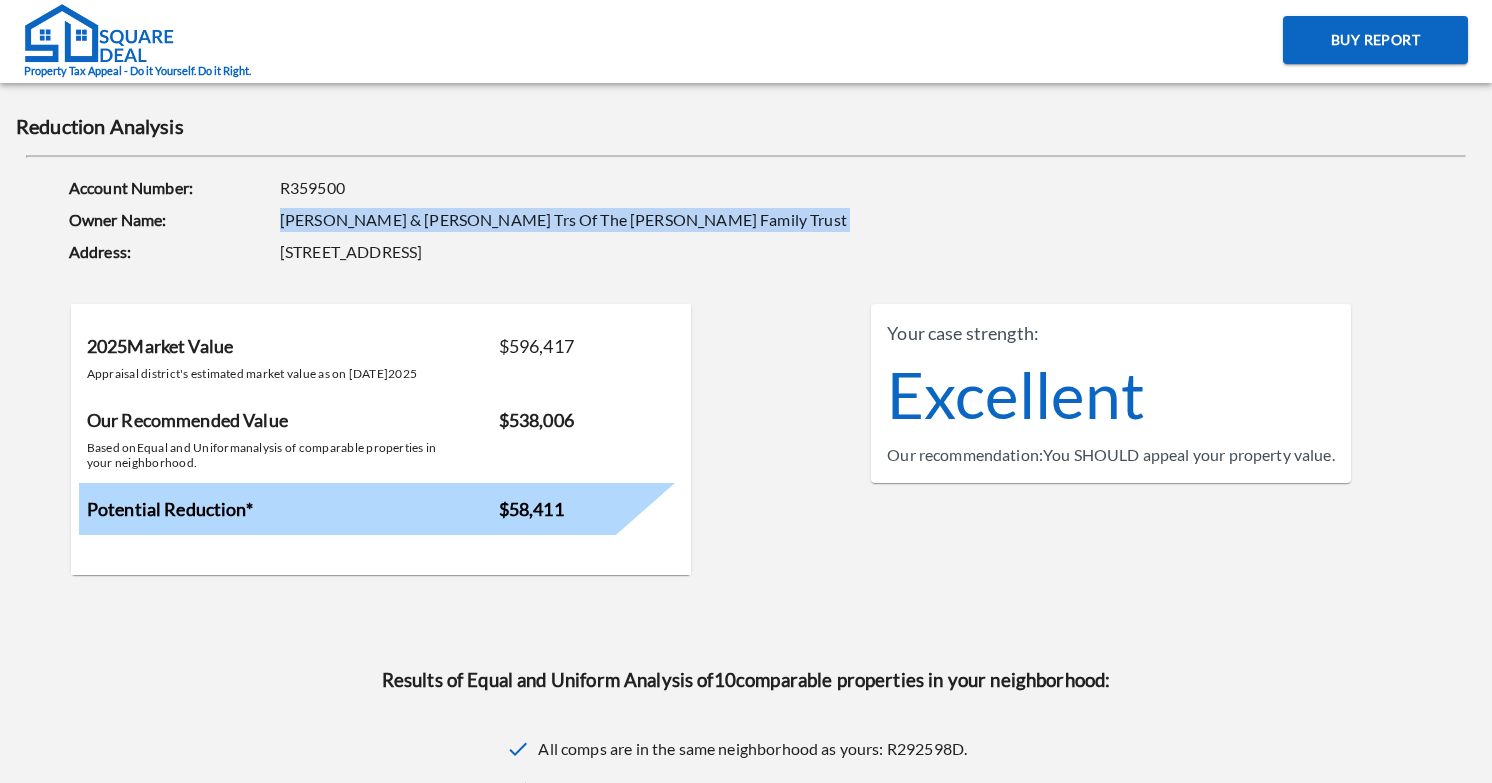 click on "[PERSON_NAME] & [PERSON_NAME] Trs Of The [PERSON_NAME] Family Trust" at bounding box center [702, 220] 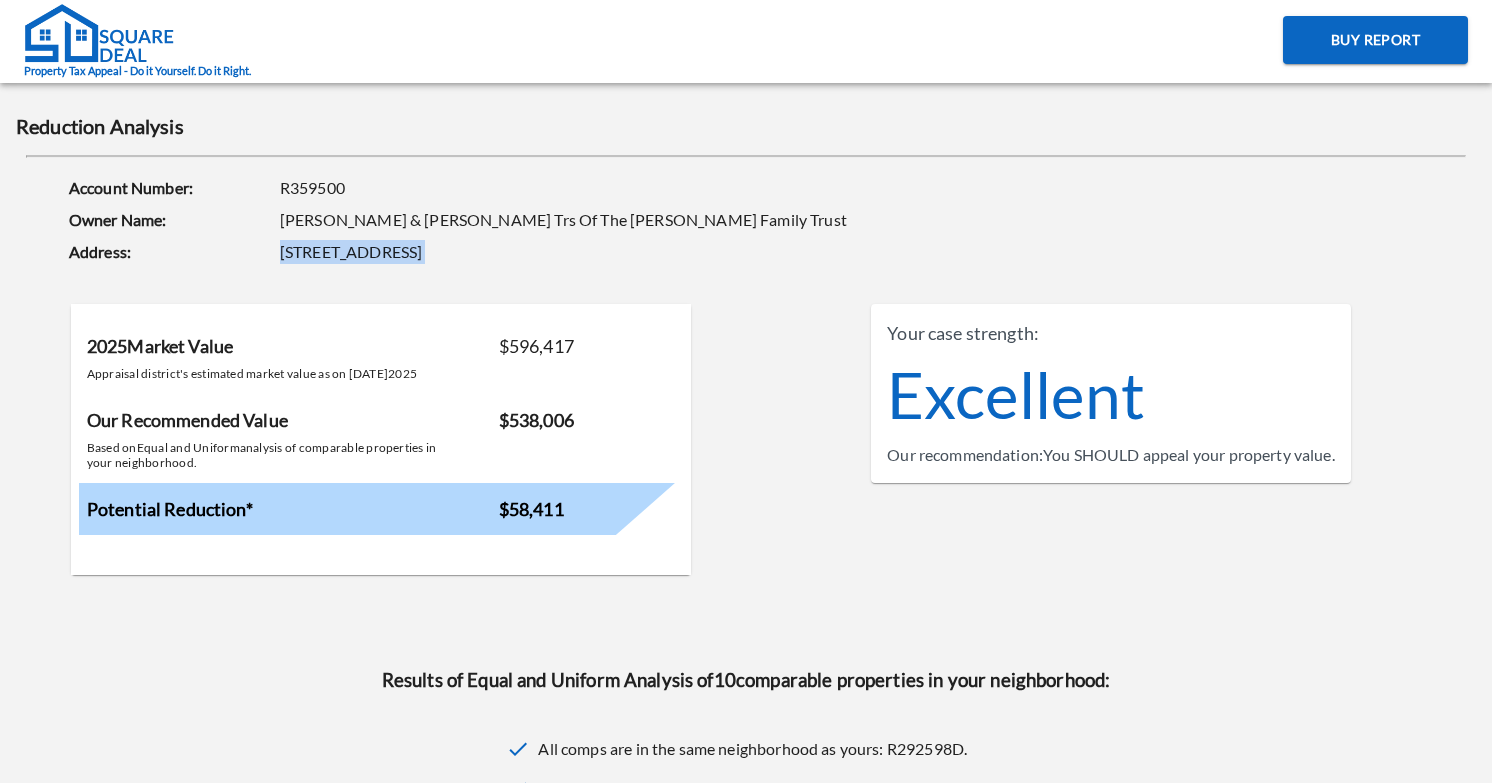 click on "[STREET_ADDRESS]" at bounding box center [702, 252] 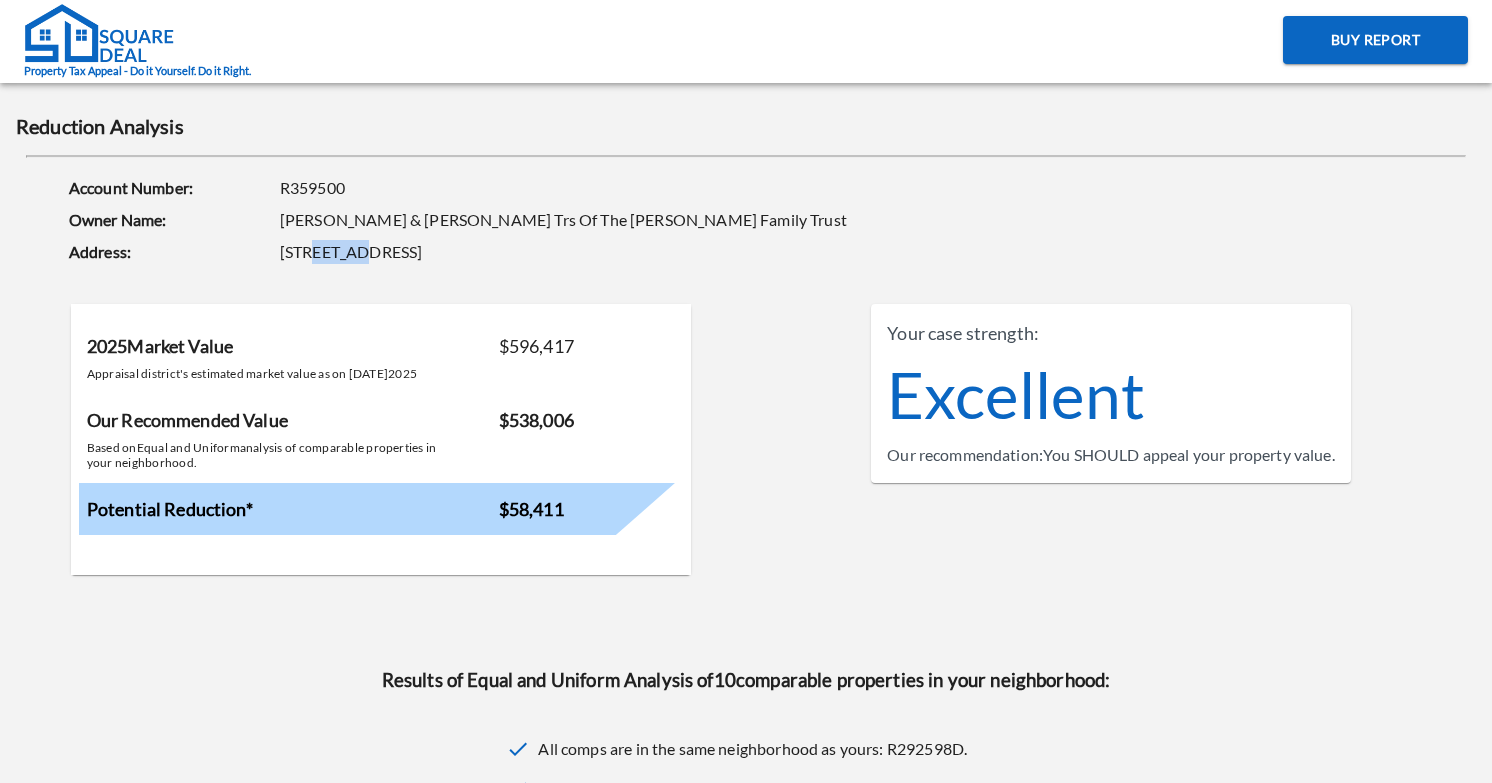 click on "[STREET_ADDRESS]" at bounding box center [702, 252] 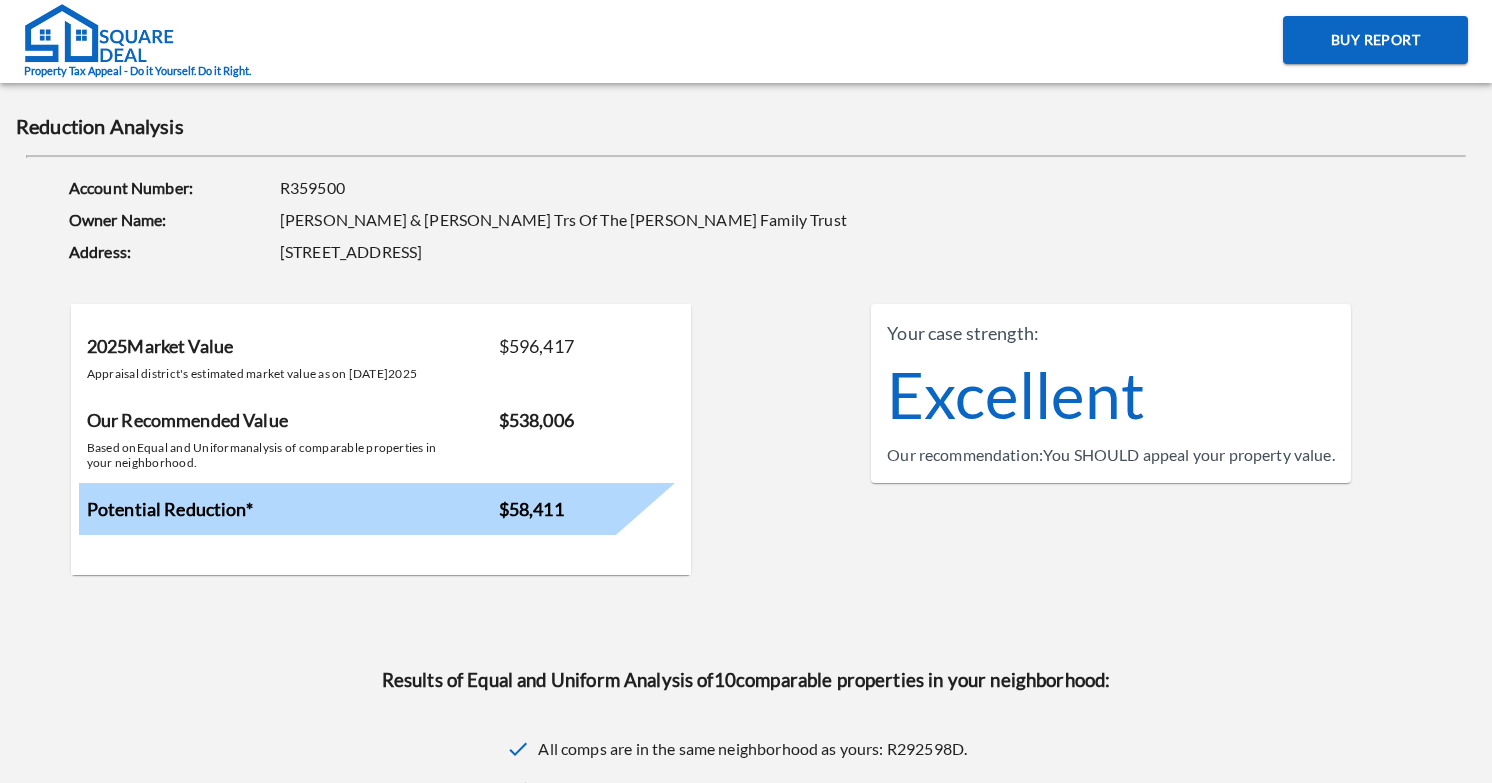 click on "[STREET_ADDRESS]" at bounding box center [702, 252] 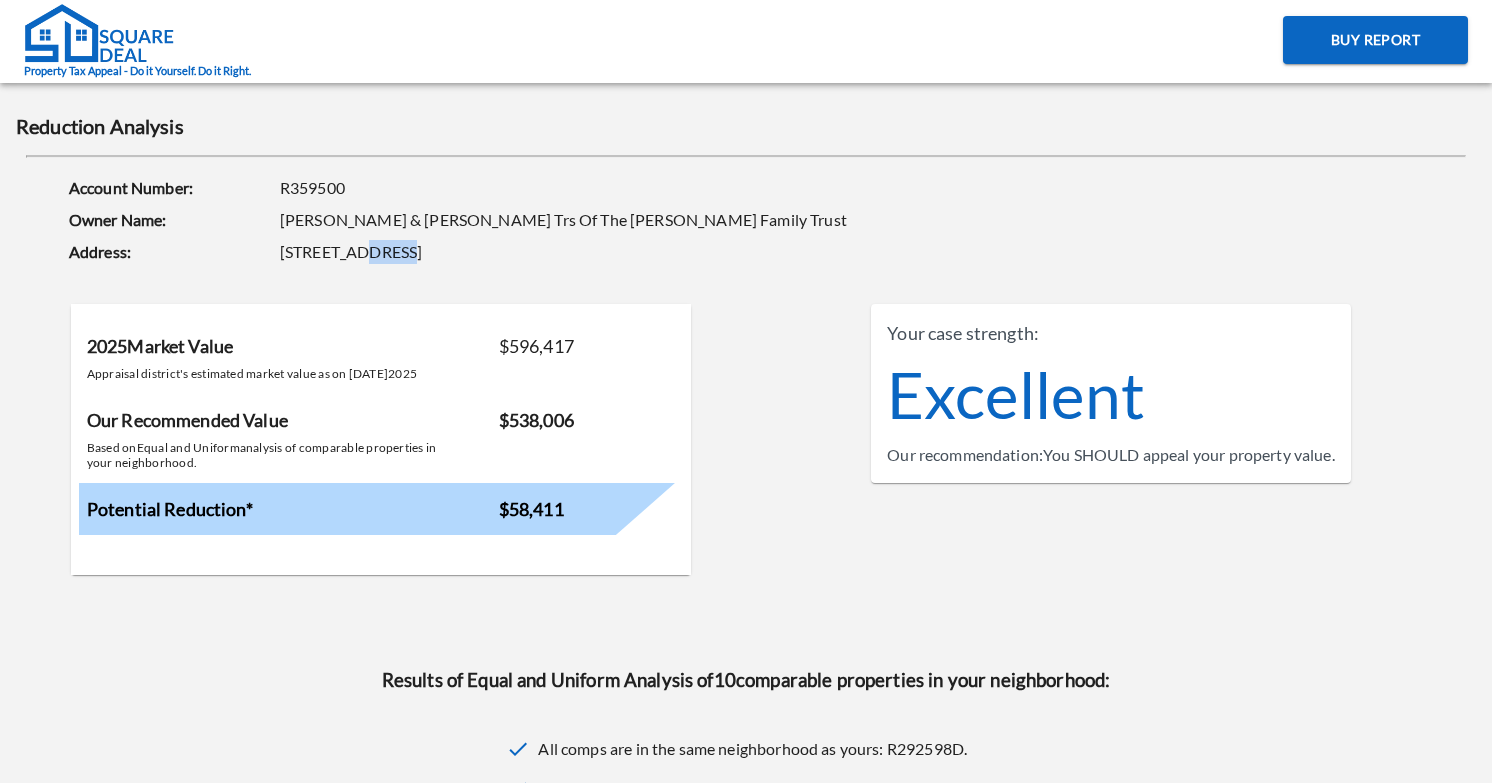 click on "[STREET_ADDRESS]" at bounding box center (702, 252) 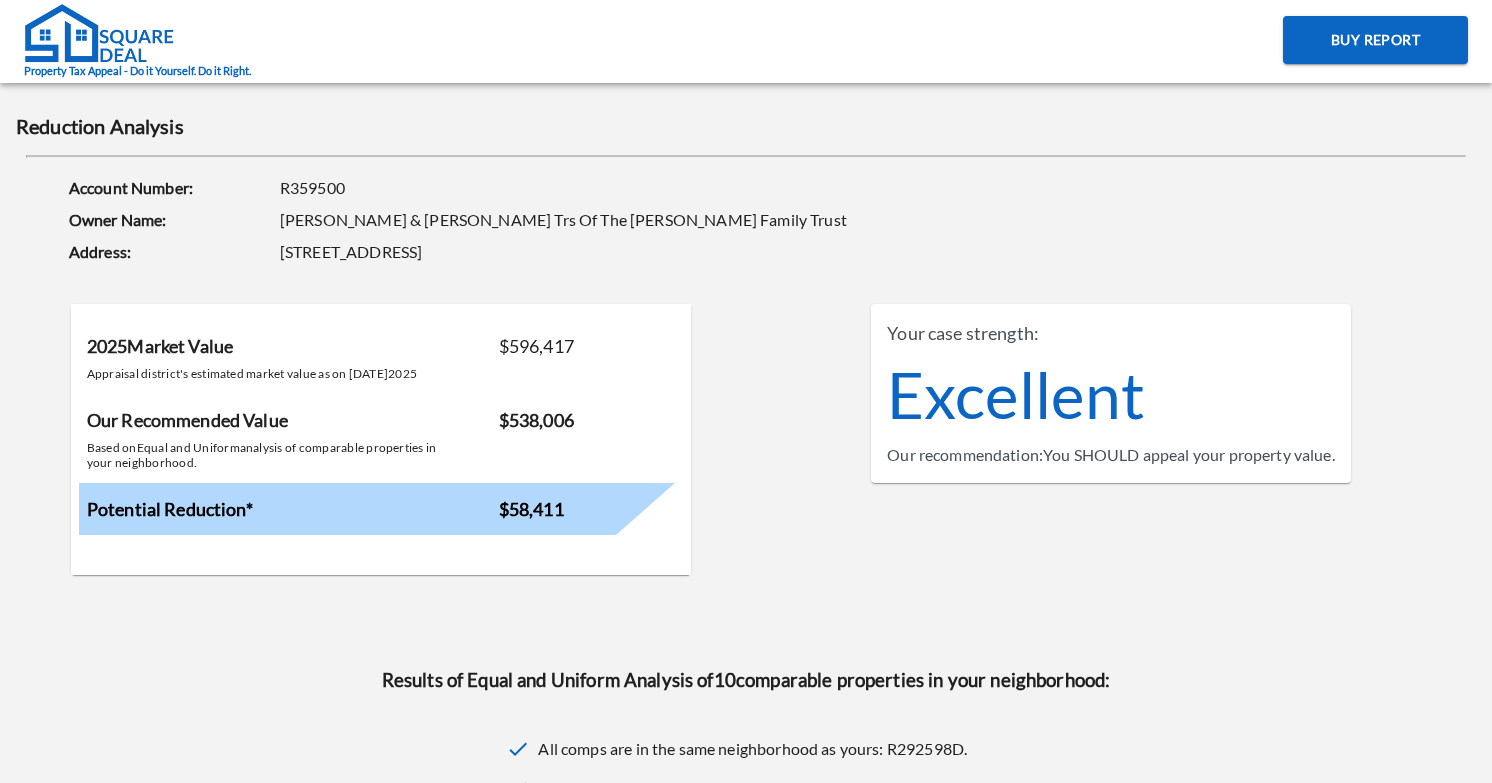 click on "[STREET_ADDRESS]" at bounding box center [702, 252] 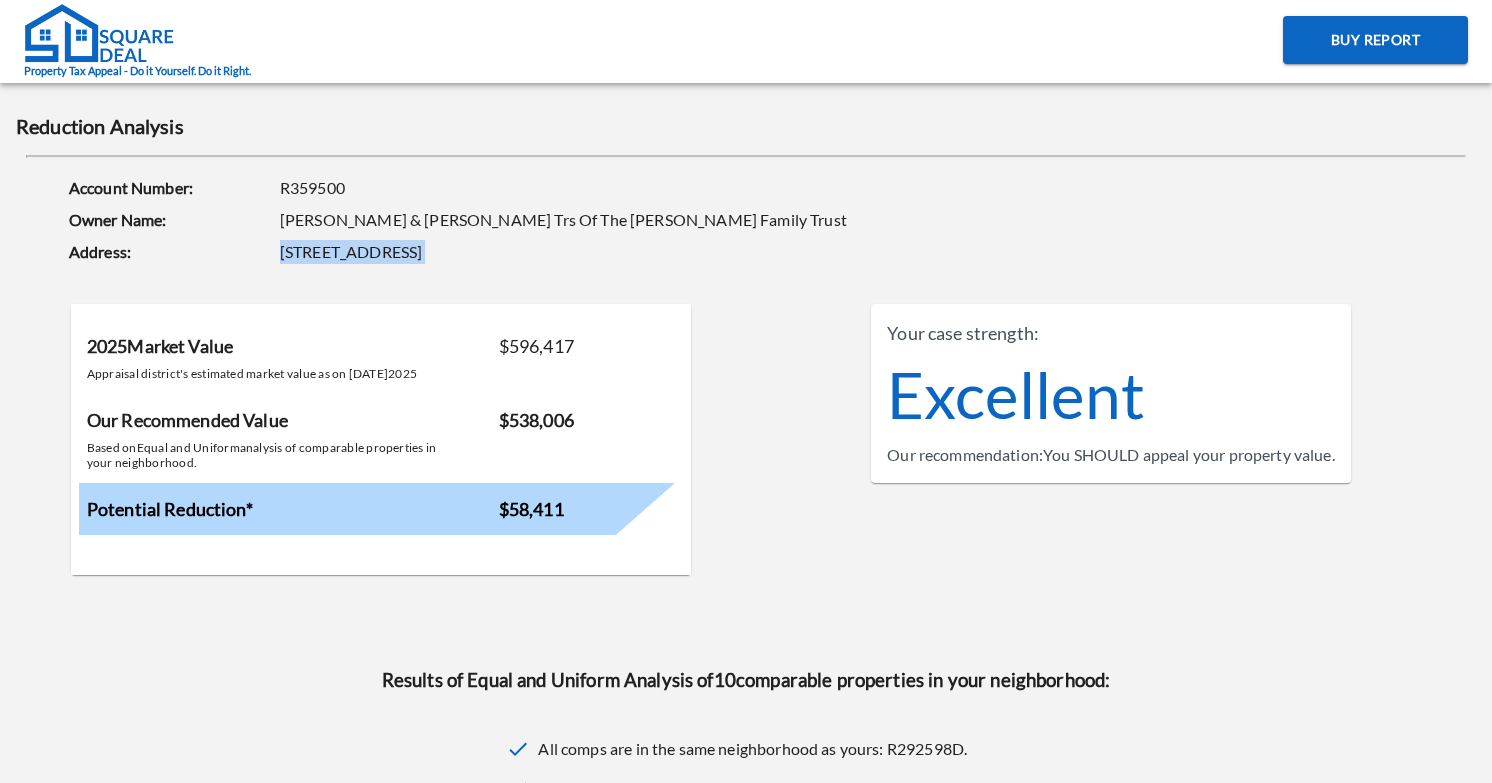 click on "[STREET_ADDRESS]" at bounding box center (702, 252) 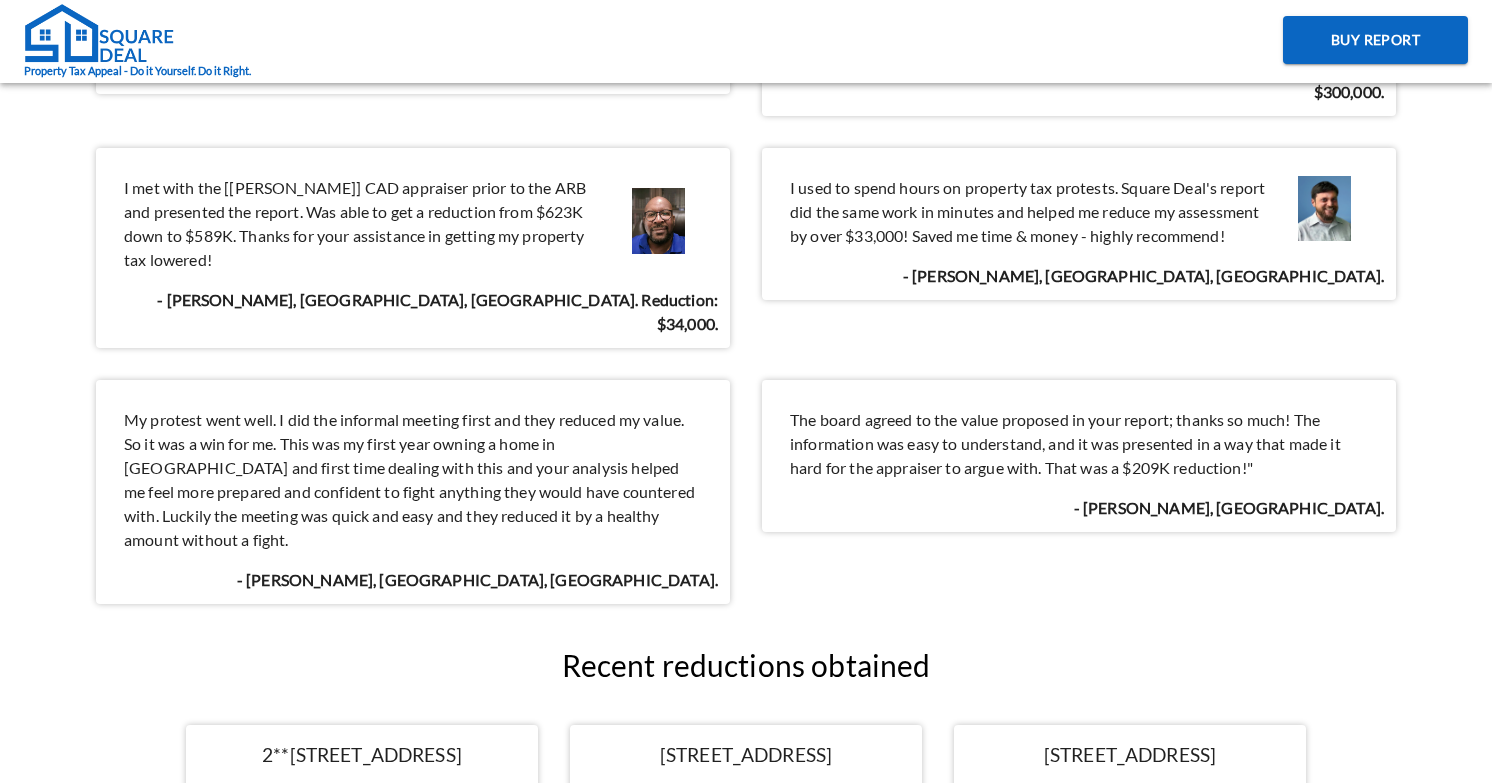 scroll, scrollTop: 2934, scrollLeft: 0, axis: vertical 